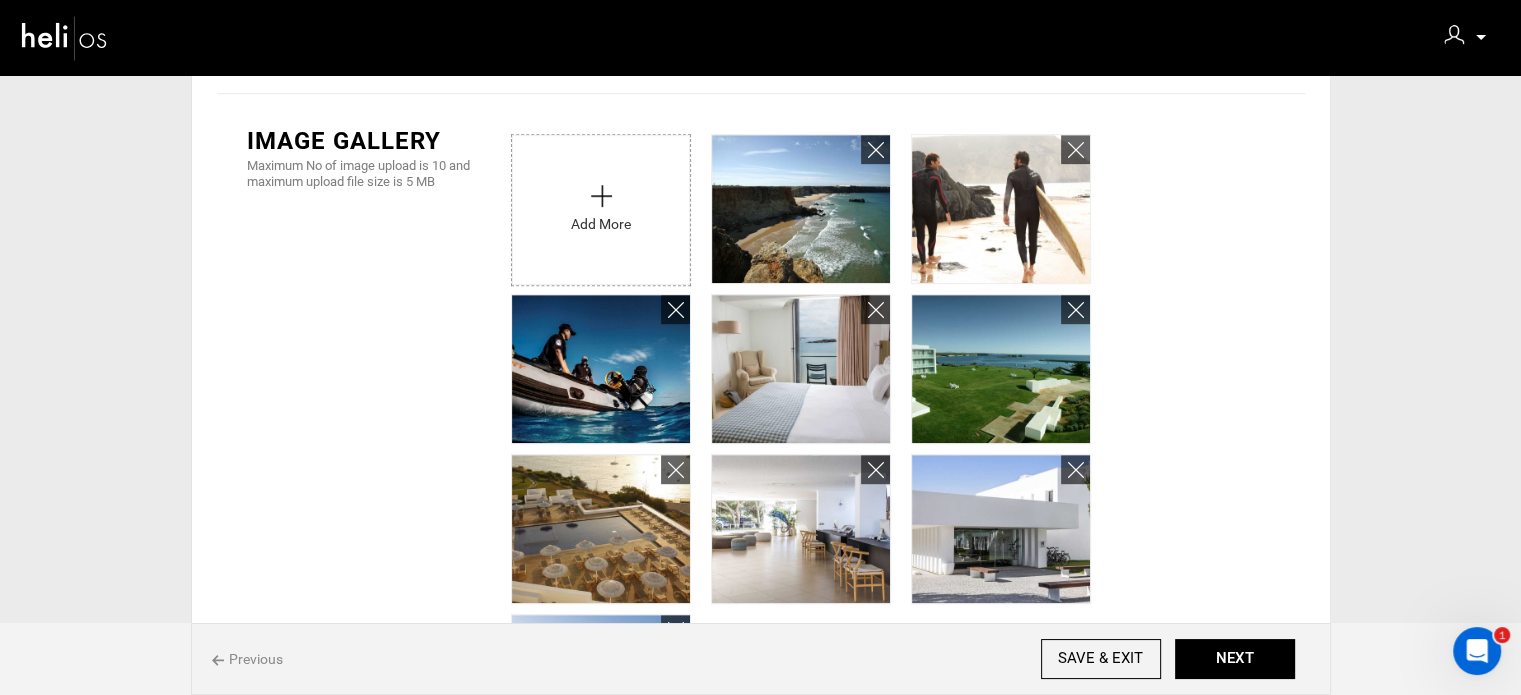 scroll, scrollTop: 600, scrollLeft: 0, axis: vertical 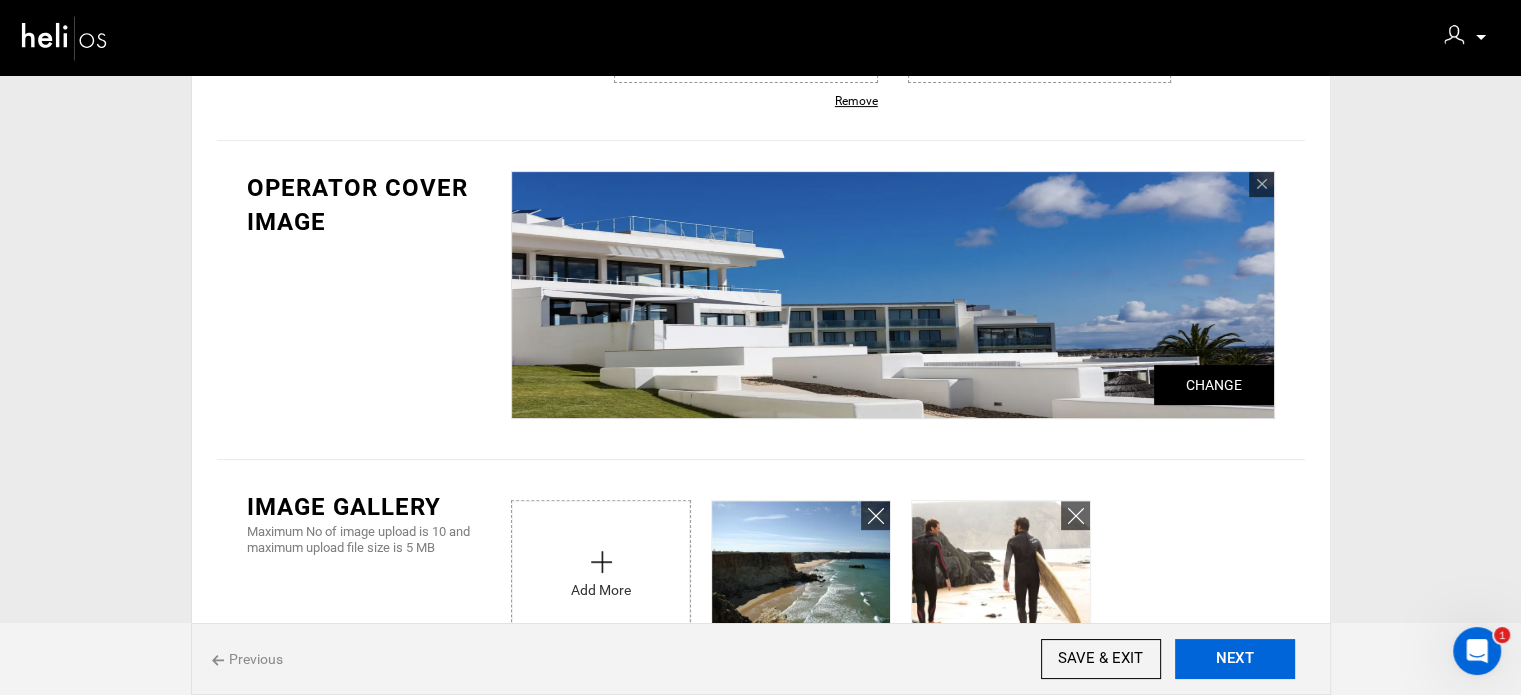 click on "NEXT" at bounding box center [1235, 659] 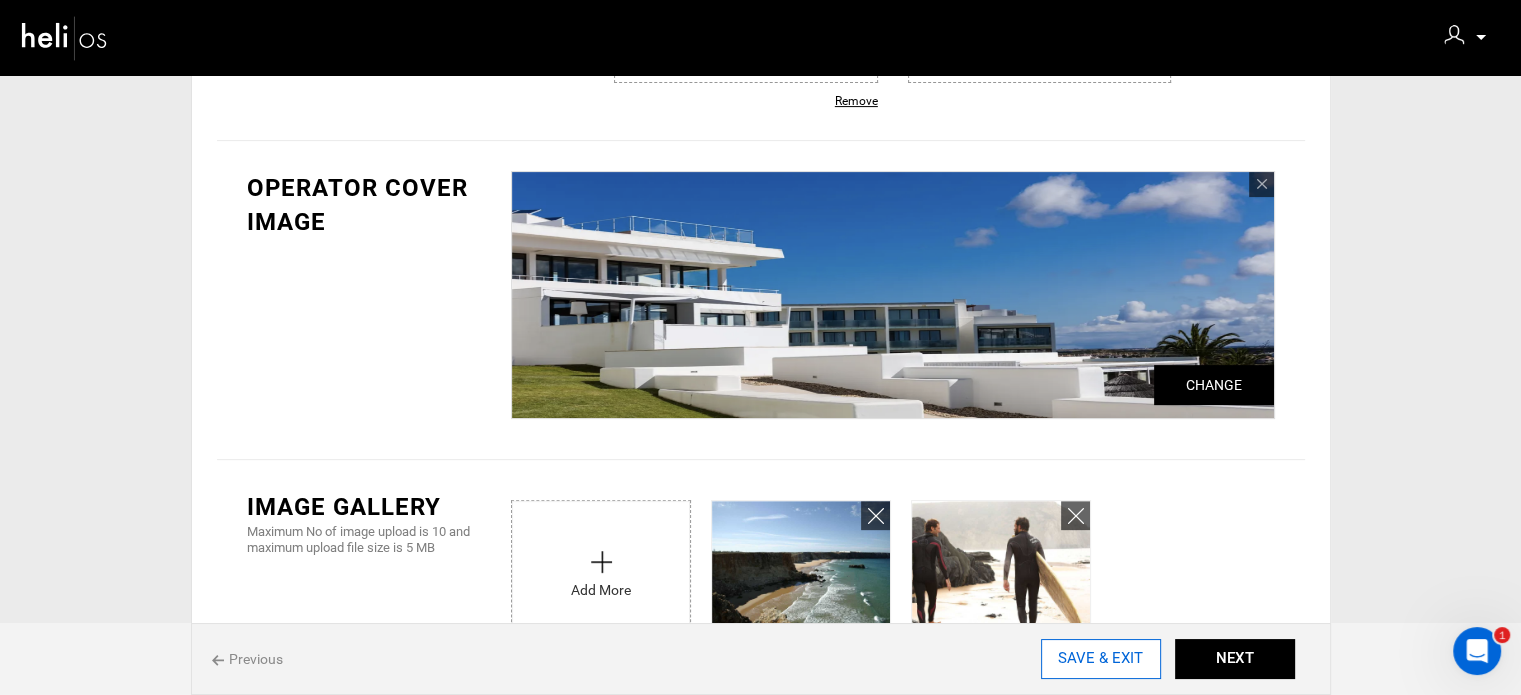 scroll, scrollTop: 0, scrollLeft: 0, axis: both 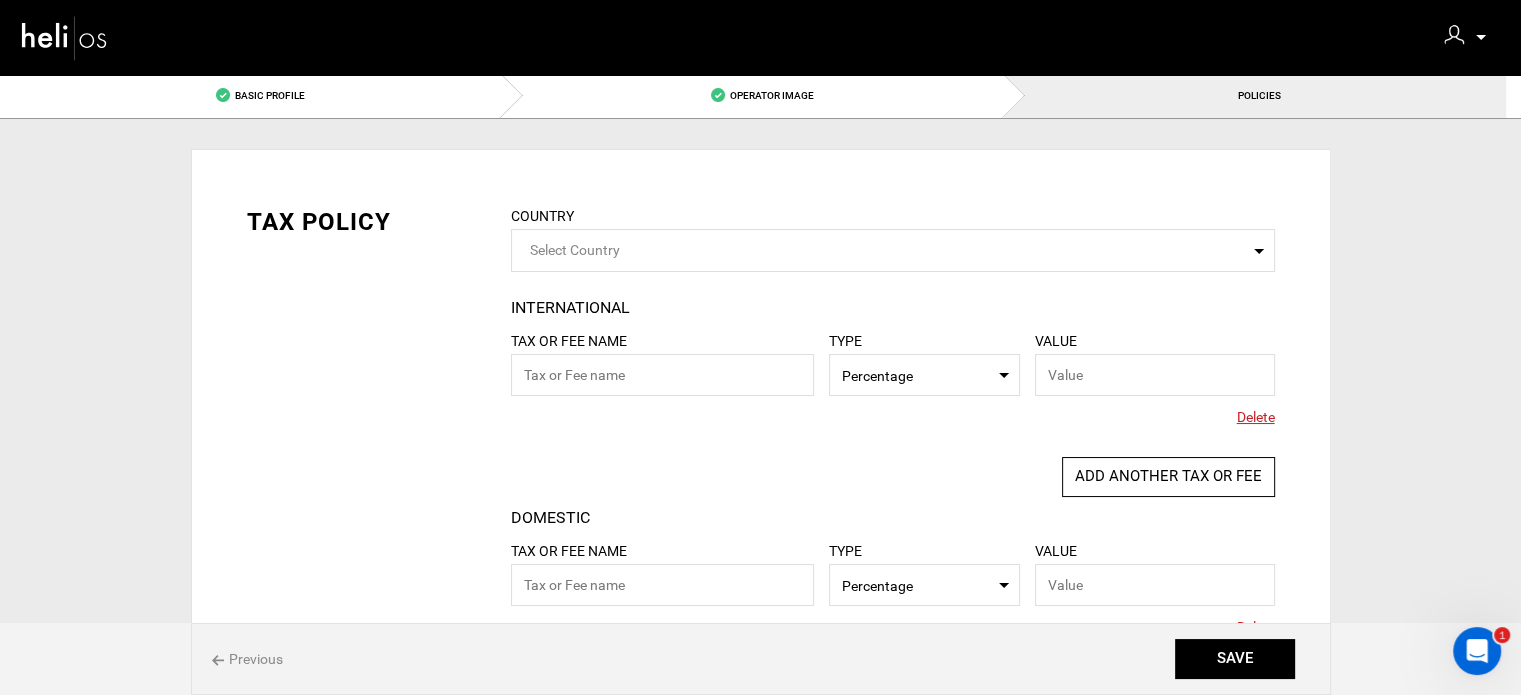 click on "Delete" at bounding box center [1256, 417] 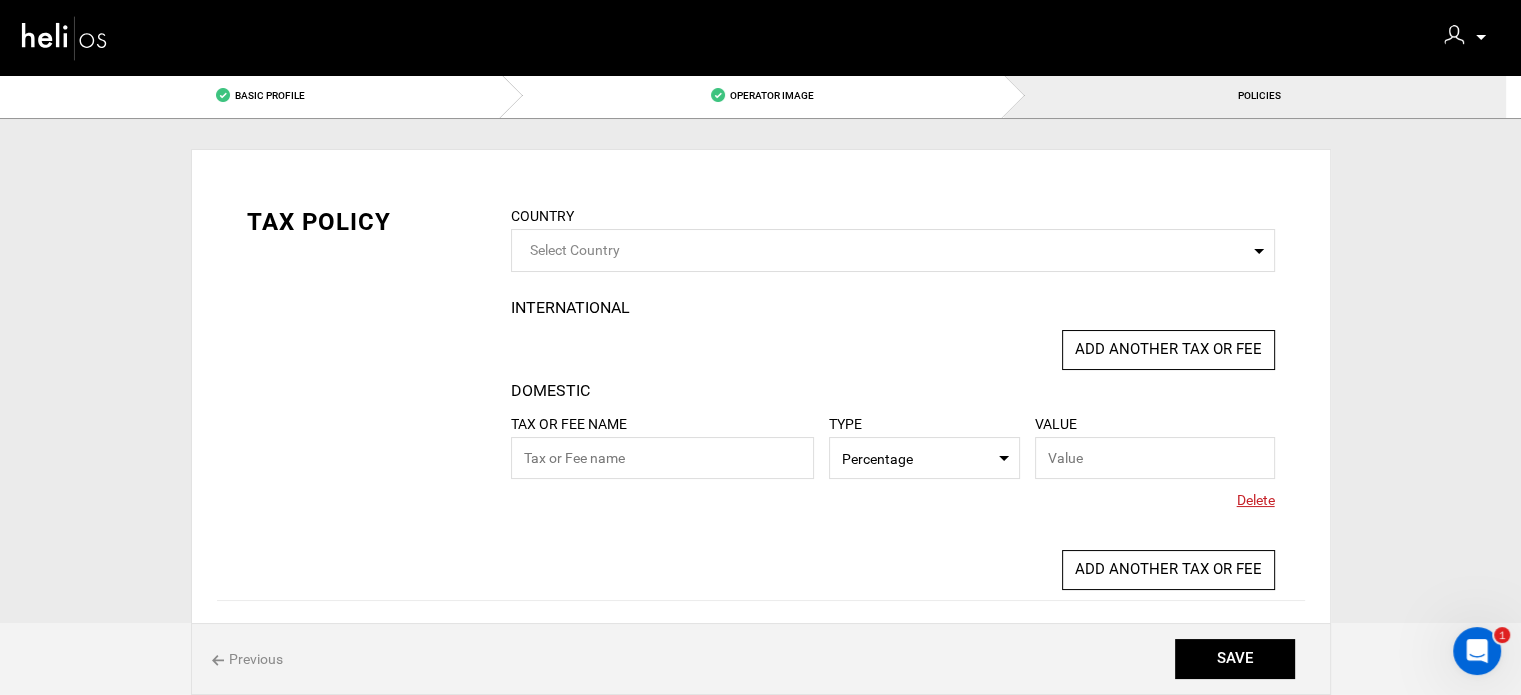 click on "Tax or Fee Name
Type
Select Type   Percentage
Value
Please provide valid Tax or Fee name.
Please provide valid value for Tax or Fee.
Delete" at bounding box center [893, 466] 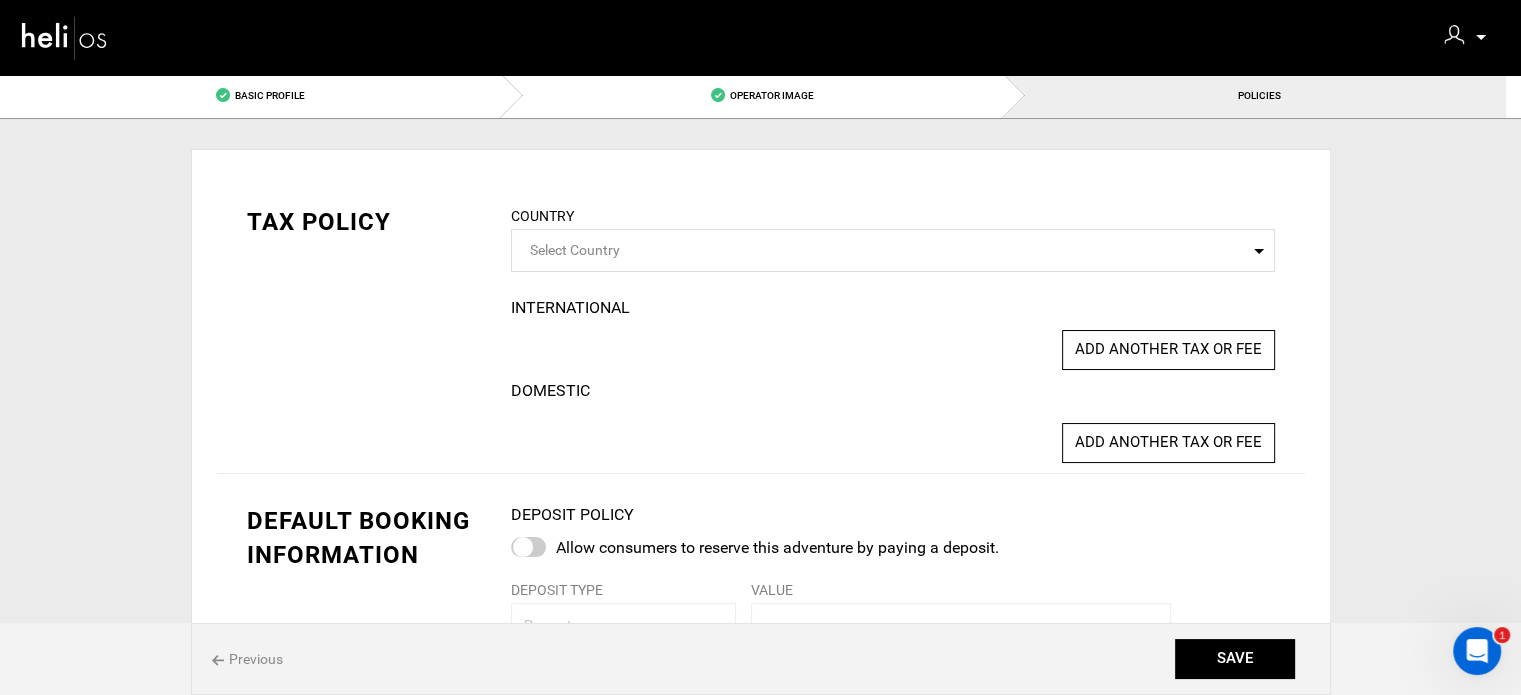 click on "Select Country" at bounding box center [893, 250] 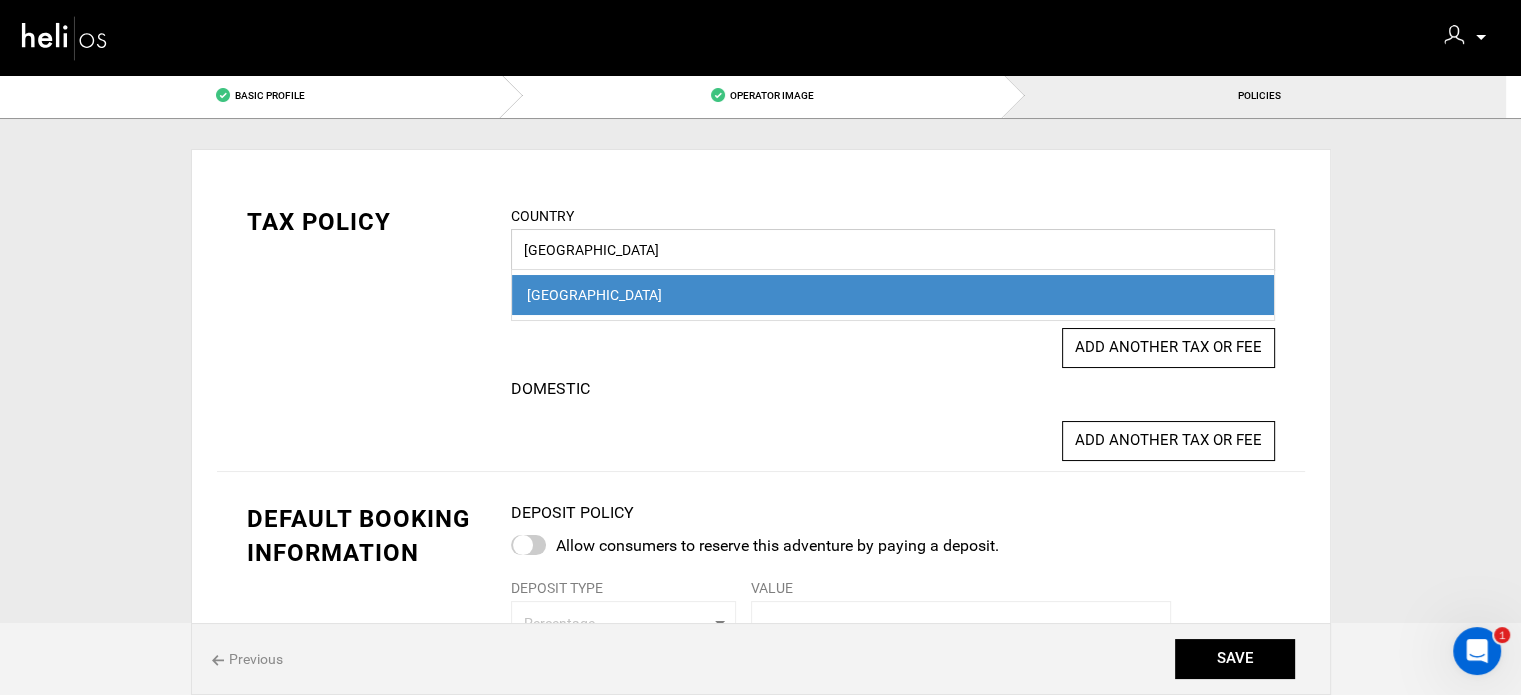 type on "portugal" 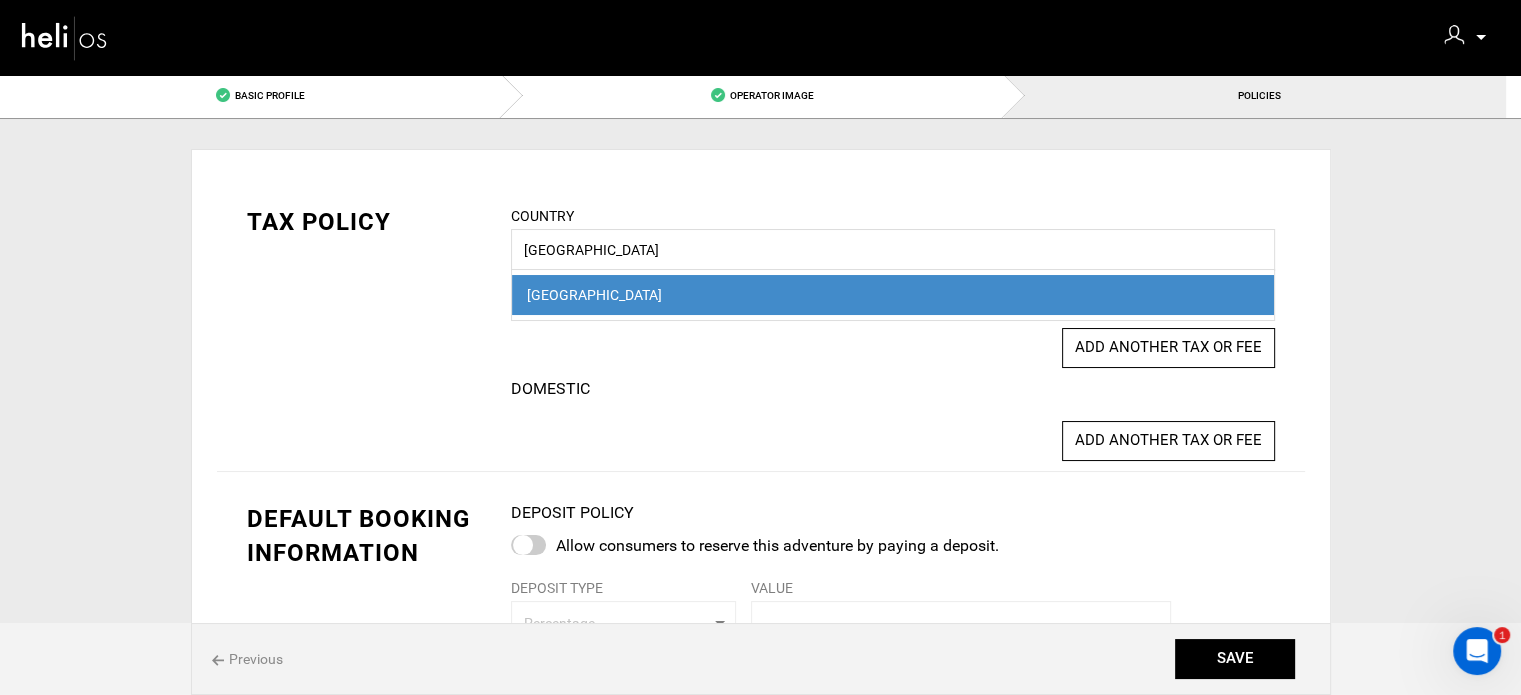 click on "[GEOGRAPHIC_DATA]" at bounding box center (893, 295) 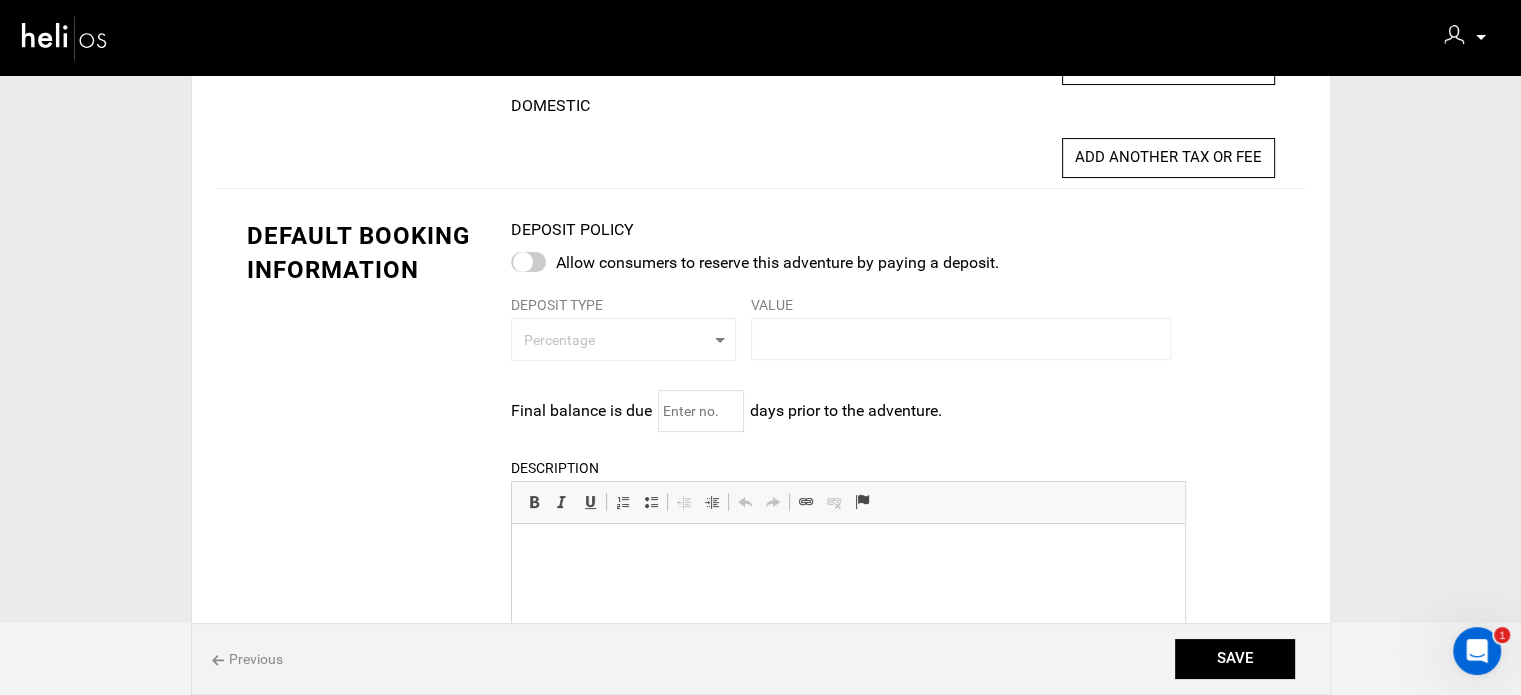 scroll, scrollTop: 500, scrollLeft: 0, axis: vertical 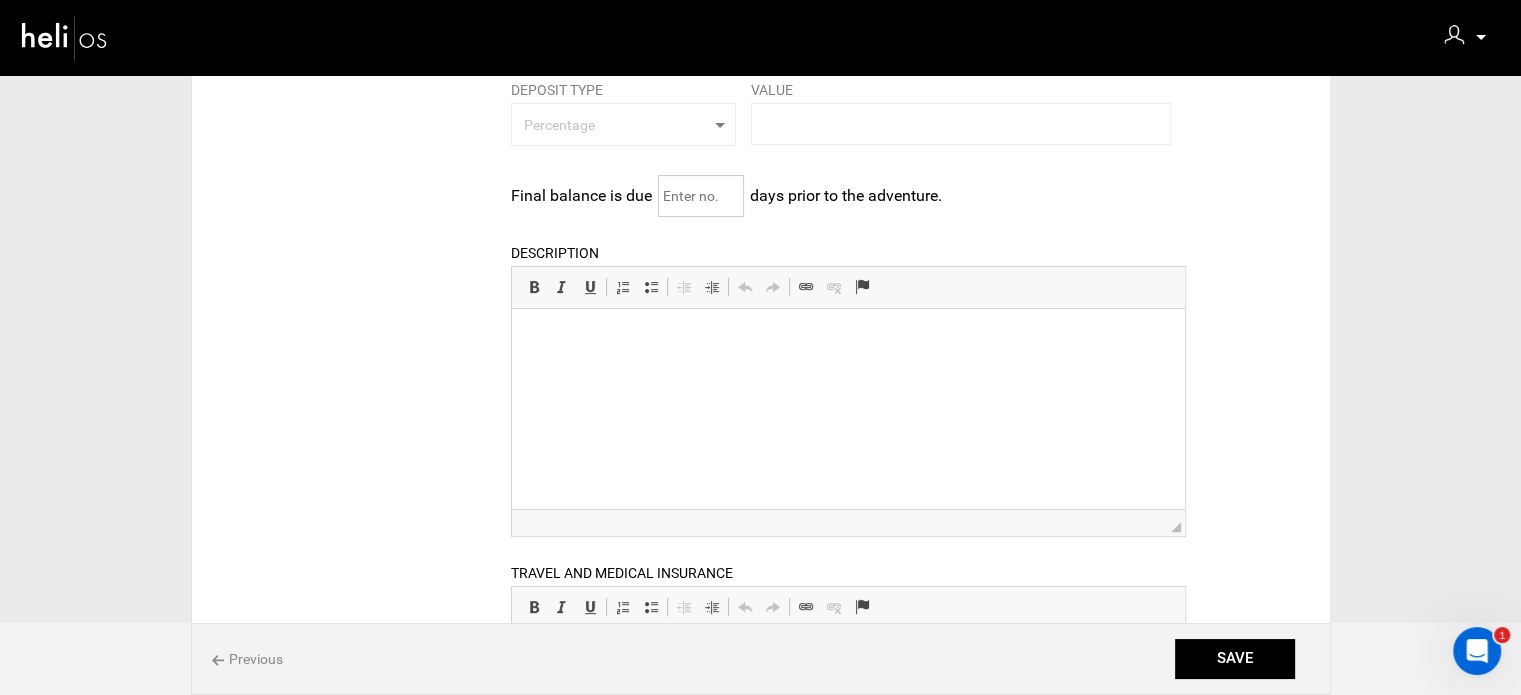 click at bounding box center [701, 196] 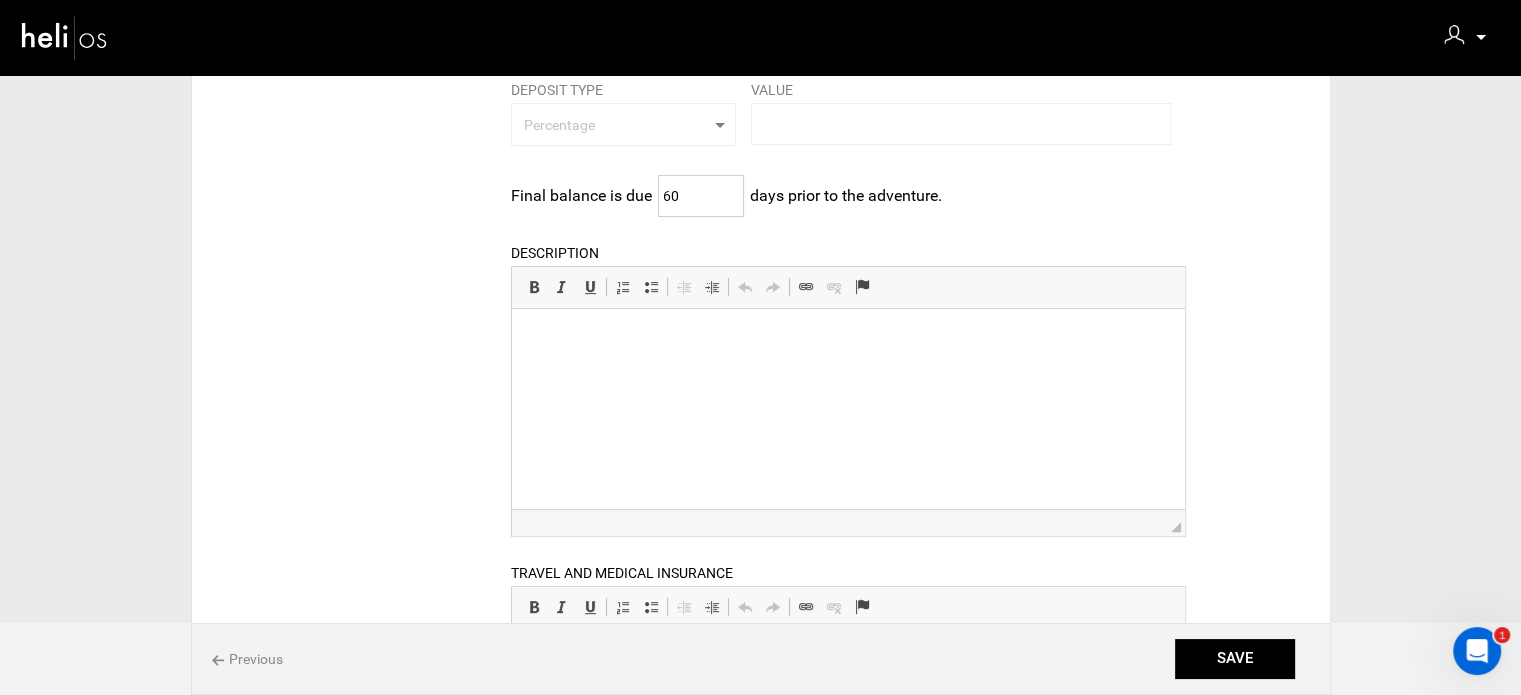 type on "60" 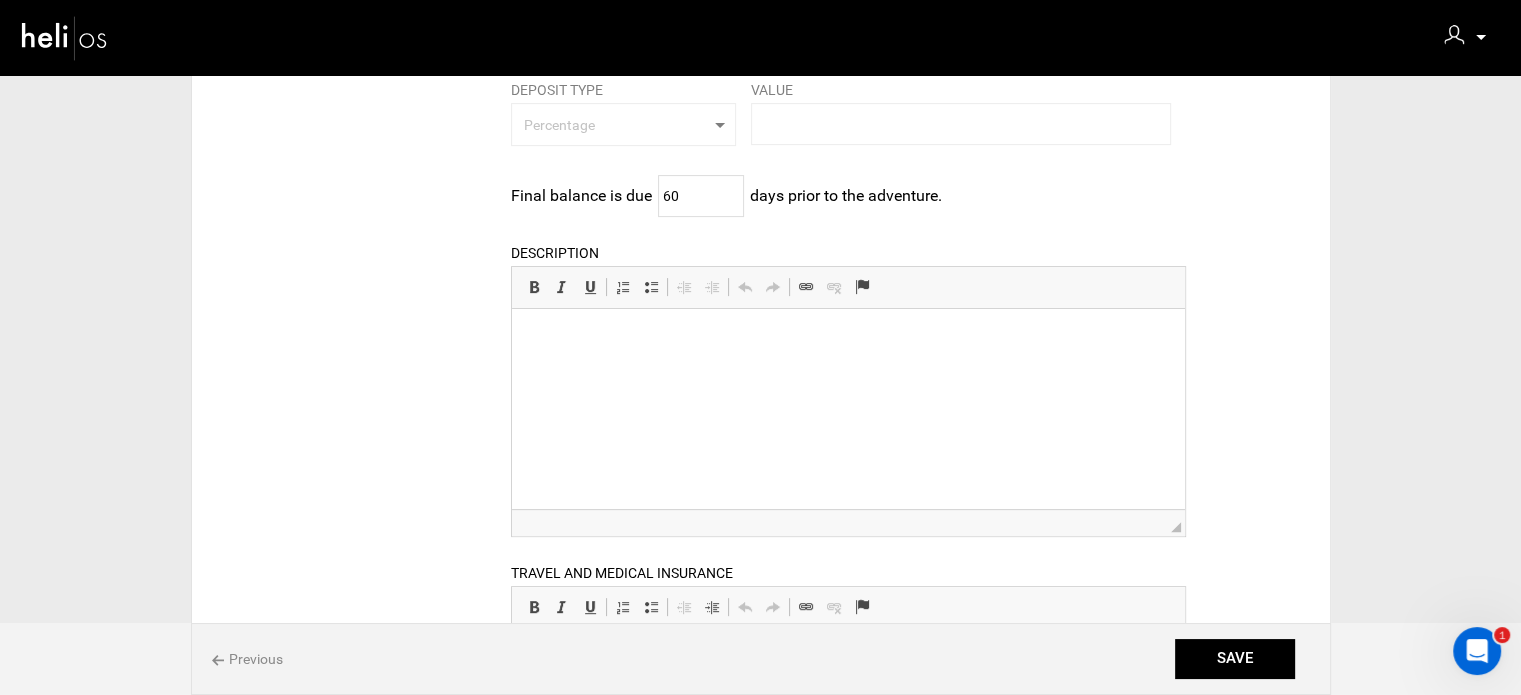 scroll, scrollTop: 700, scrollLeft: 0, axis: vertical 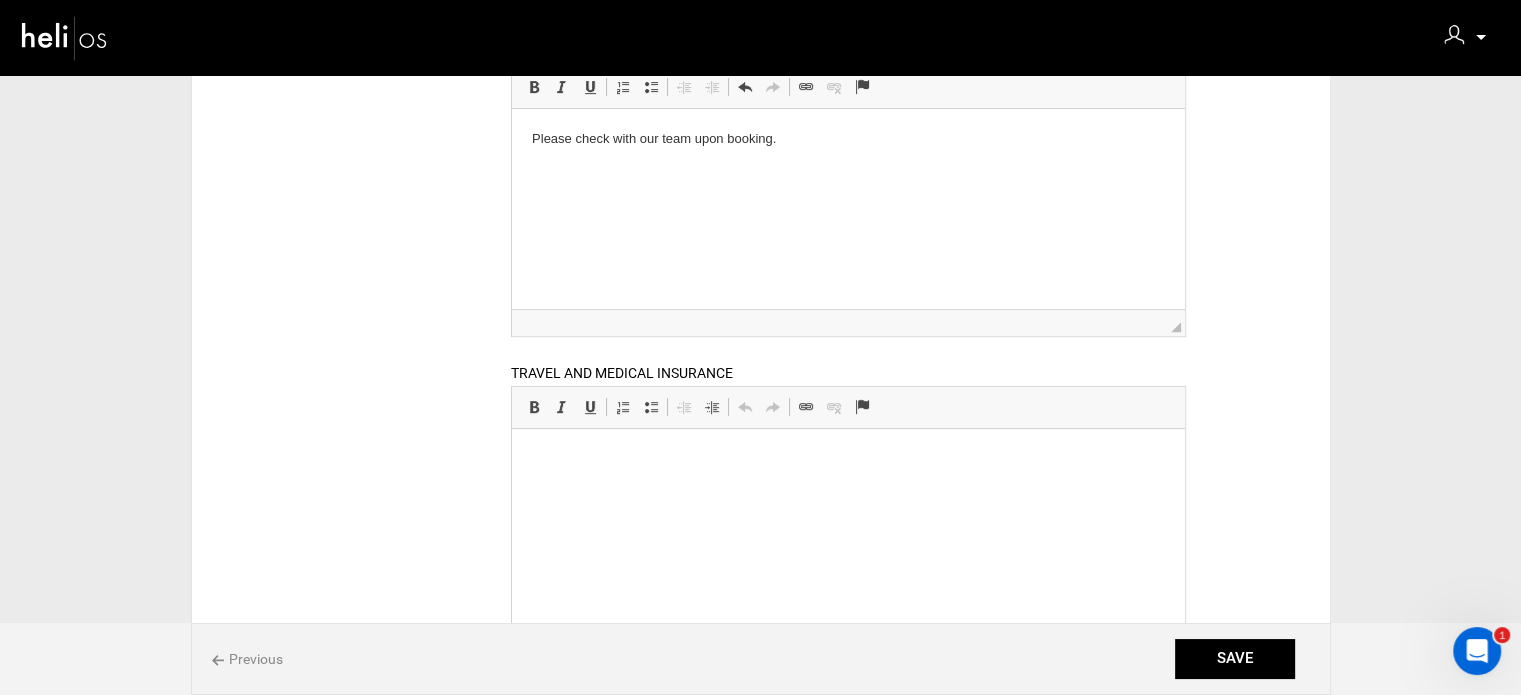 type 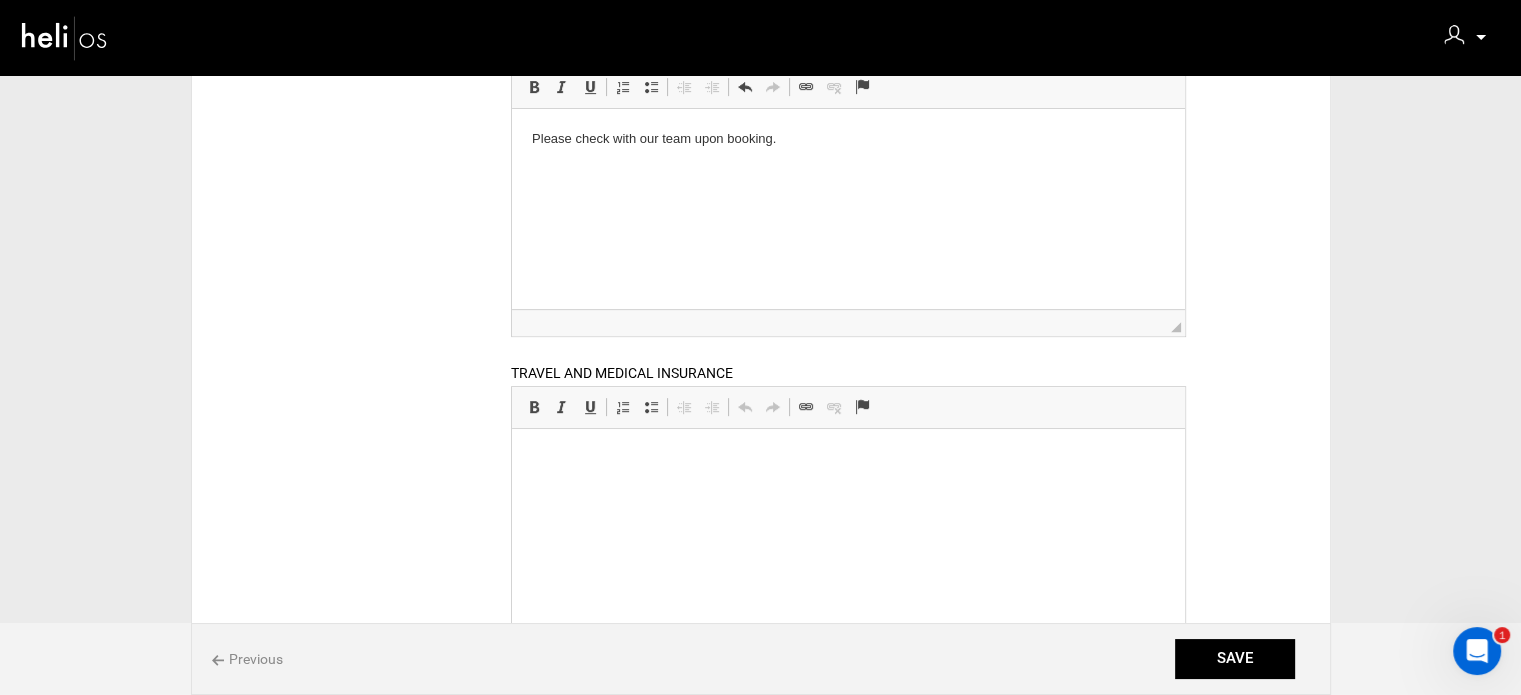 click on "Please check with our team upon booking." at bounding box center (848, 139) 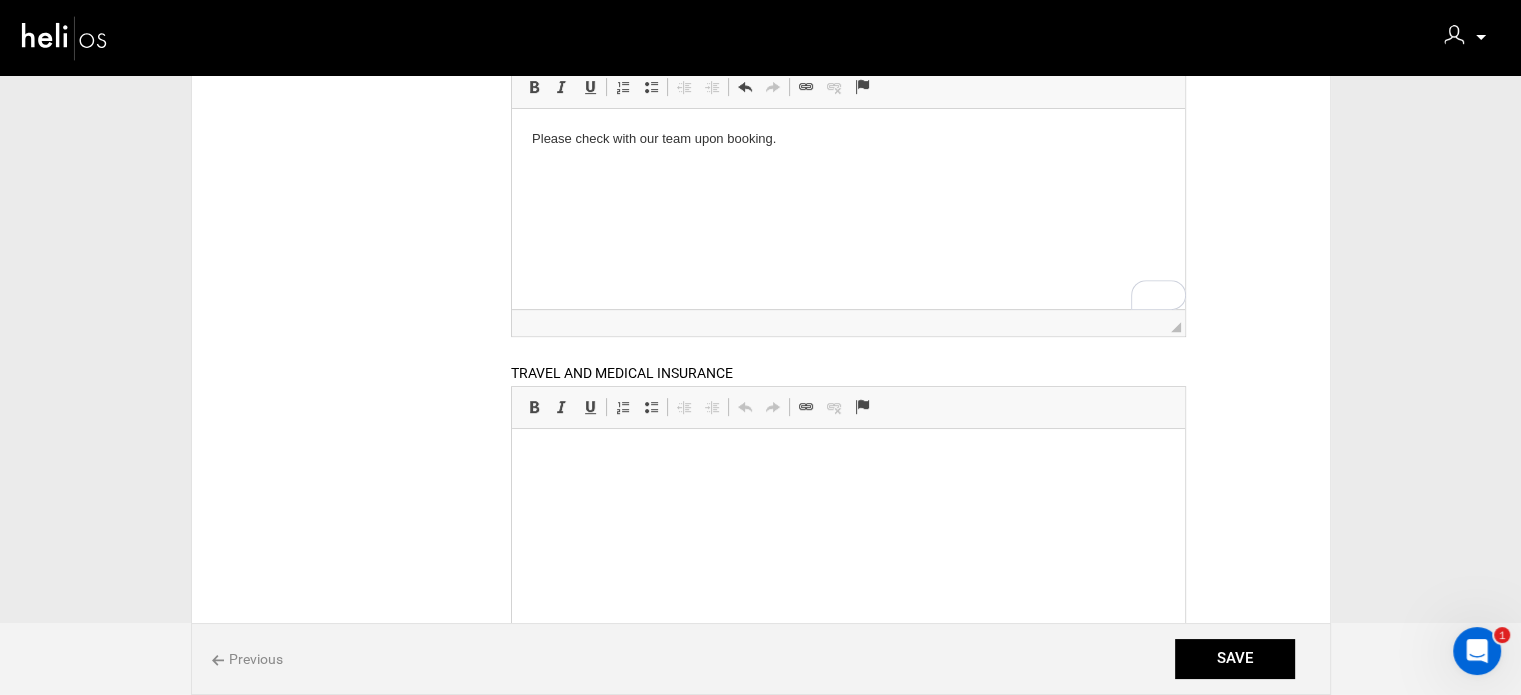 scroll, scrollTop: 139, scrollLeft: 0, axis: vertical 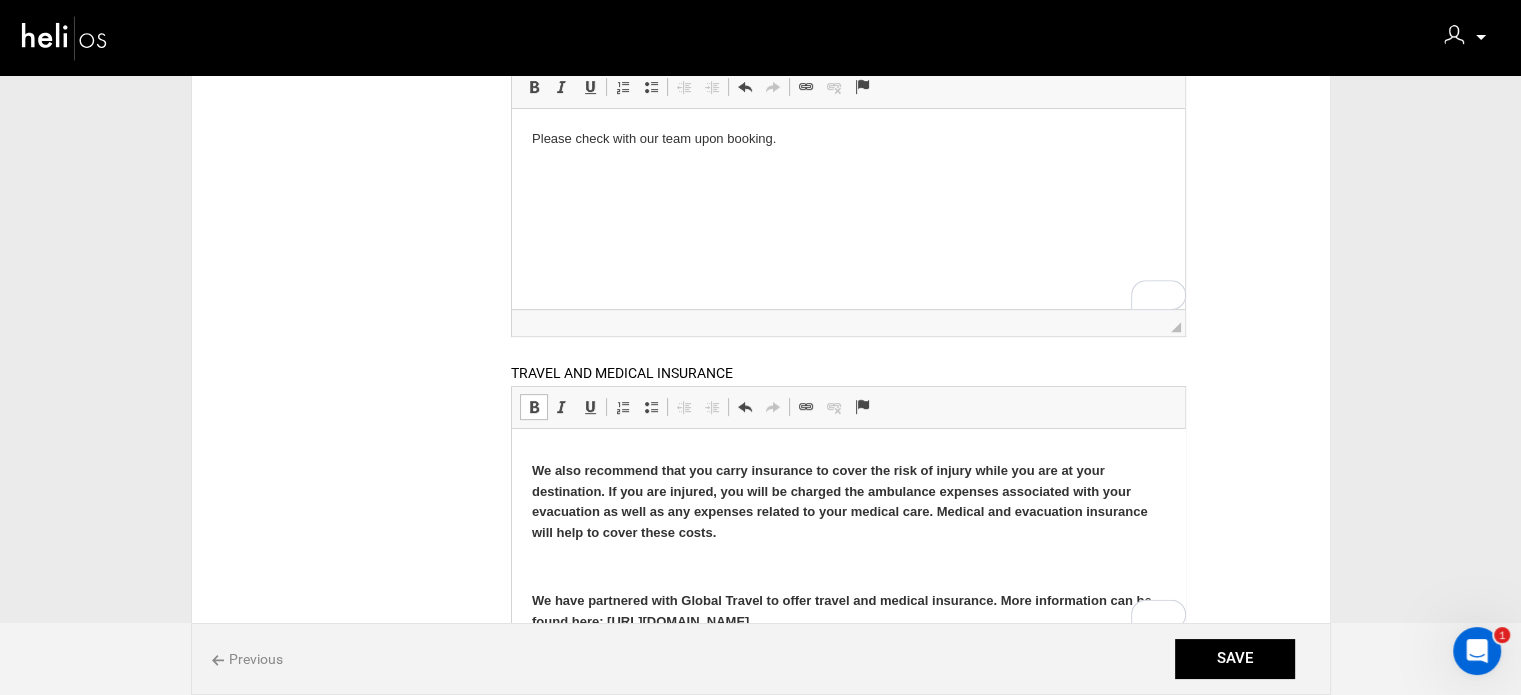 click on "Travel and medical insurance are not included in this package. We strongly recommend that you purchase insurance to cover personal injury, cancellation, or interruption for your experience. You will need to separately purchase any trip interruption insurance through an outside provider. This must be done shortly after making your reservation (some require insurance to be purchased within 15-20 days of initial trip deposit). We also recommend that you carry insurance to cover the risk of injury while you are at your destination. If you are injured, you will be charged the ambulance expenses associated with your evacuation as well as any expenses related to your medical care. Medical and evacuation insurance will help to cover these costs.  We have partnered with Global Travel to offer travel and medical insurance. More information can be found here: https://partner.globalrescue.com/heli/" at bounding box center (848, 471) 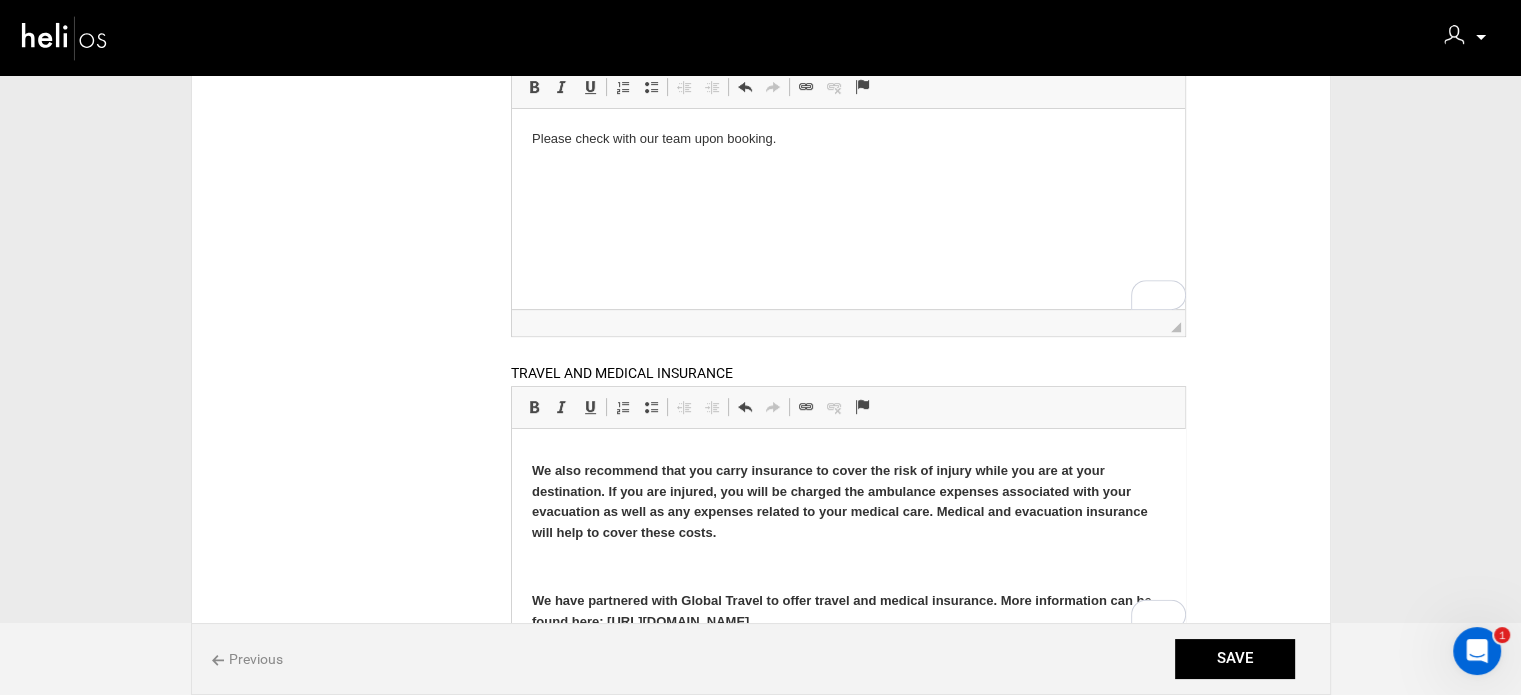 scroll, scrollTop: 128, scrollLeft: 0, axis: vertical 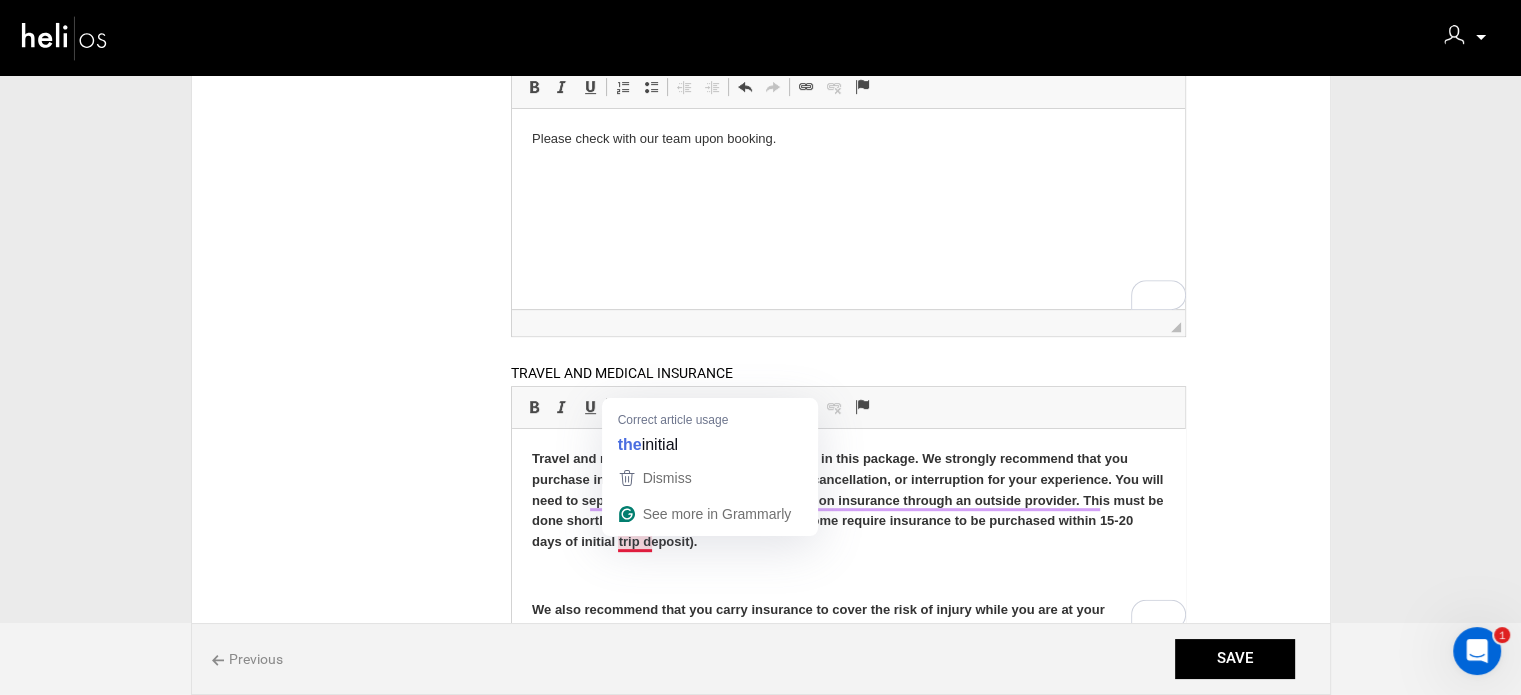 click on "Travel and medical insurance are not included in this package. We strongly recommend that you purchase insurance to cover personal injury, cancellation, or interruption for your experience. You will need to separately purchase any trip interruption insurance through an outside provider. This must be done shortly after making your reservation (some require insurance to be purchased within 15-20 days of initial trip deposit). We also recommend that you carry insurance to cover the risk of injury while you are at your destination. If you are injured, you will be charged the ambulance expenses associated with your evacuation as well as any expenses related to your medical care. Medical and evacuation insurance will help to cover these costs.  ​​​​​​​ We have partnered with Global Travel to offer travel and medical insurance. More information can be found here: https://partner.globalrescue.com/heli/" at bounding box center (848, 593) 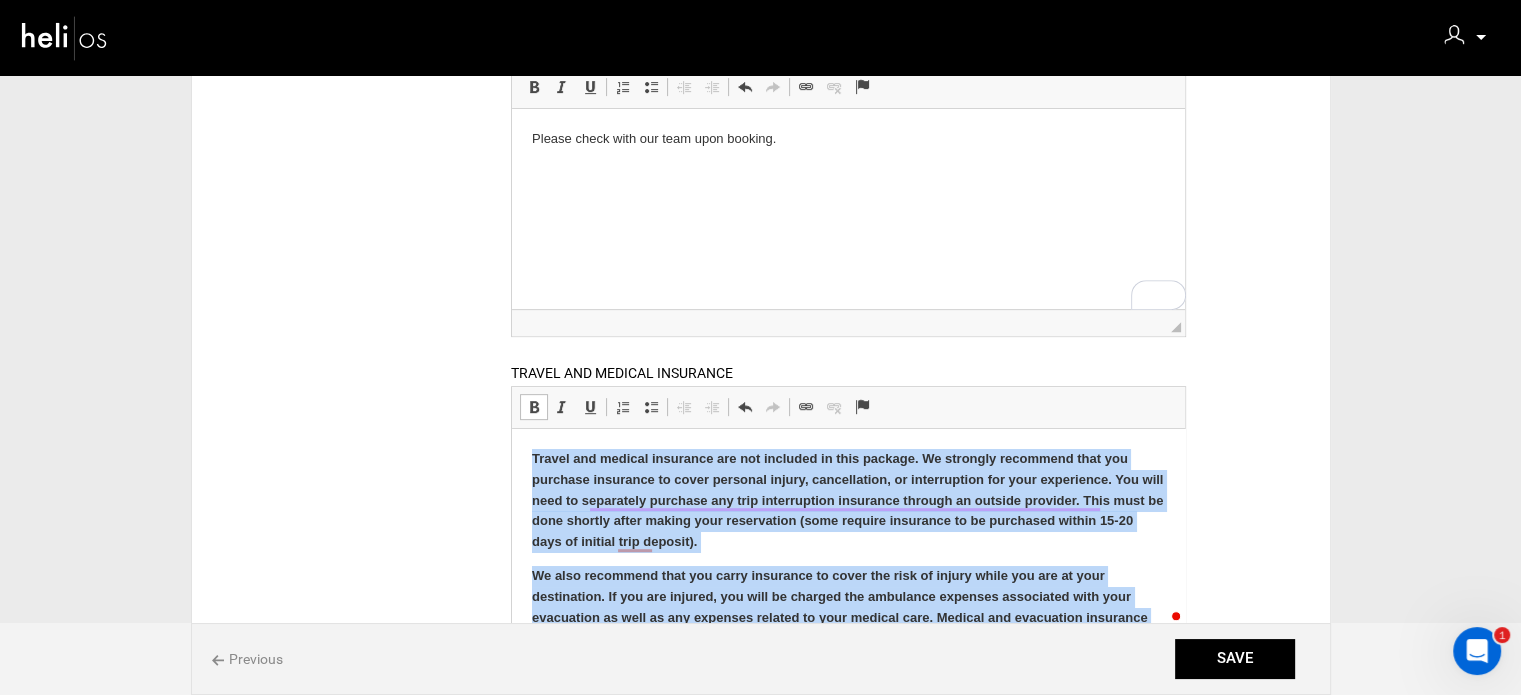 scroll, scrollTop: 95, scrollLeft: 0, axis: vertical 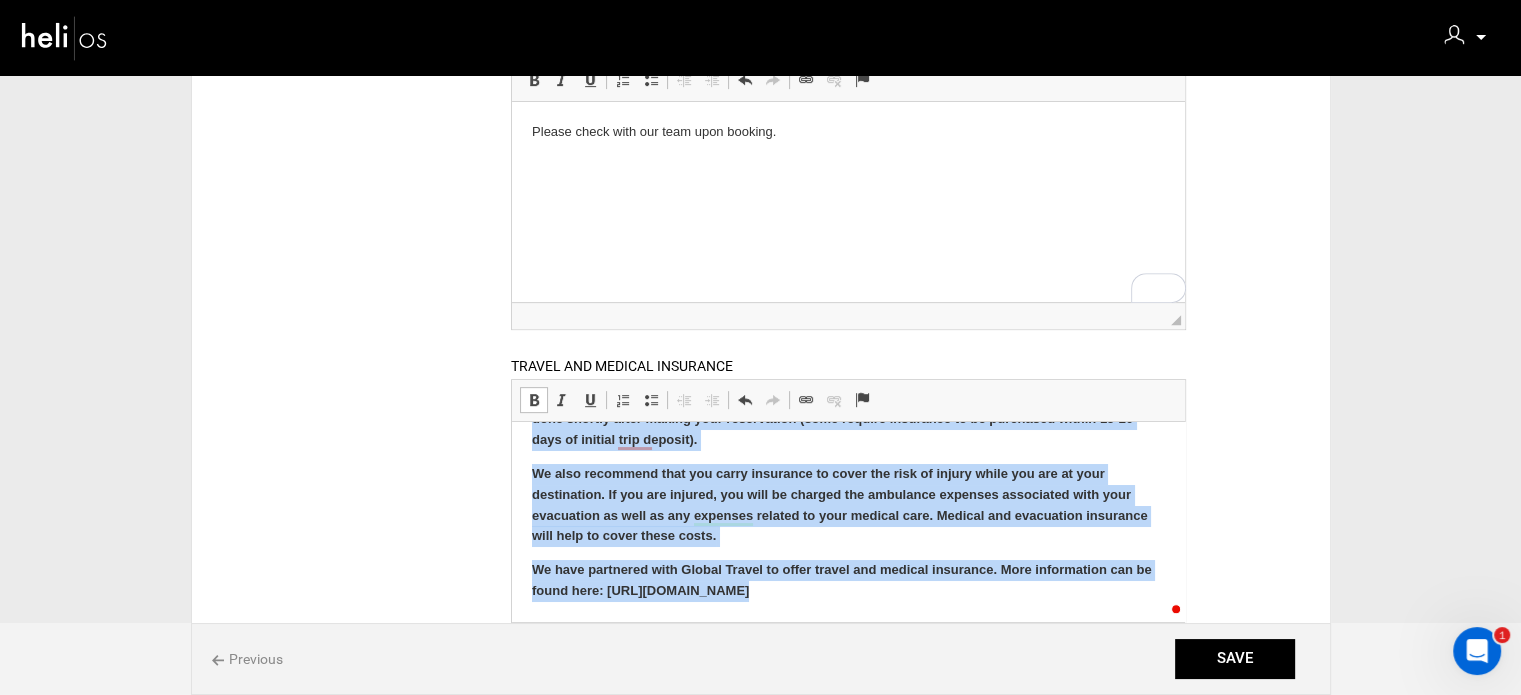 drag, startPoint x: 529, startPoint y: 447, endPoint x: 1079, endPoint y: 842, distance: 677.1447 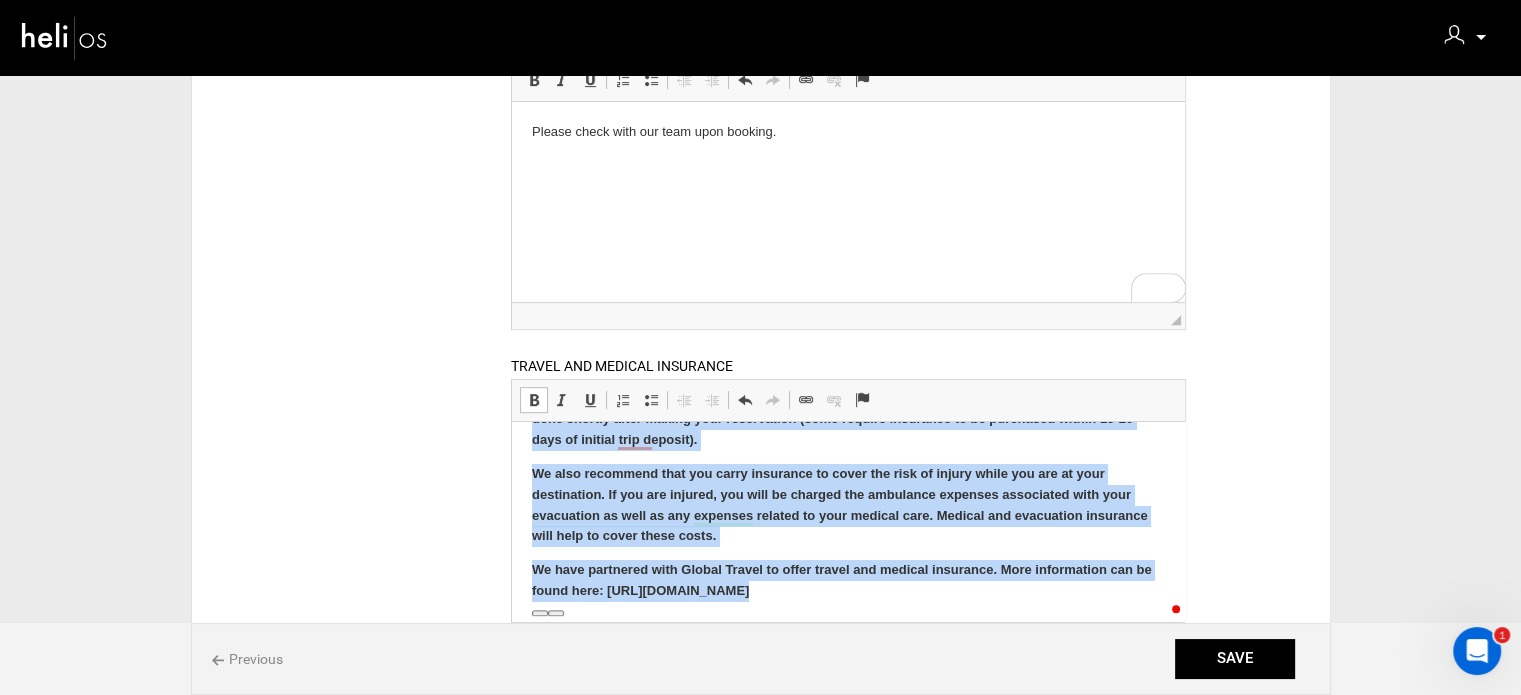 click at bounding box center [534, 400] 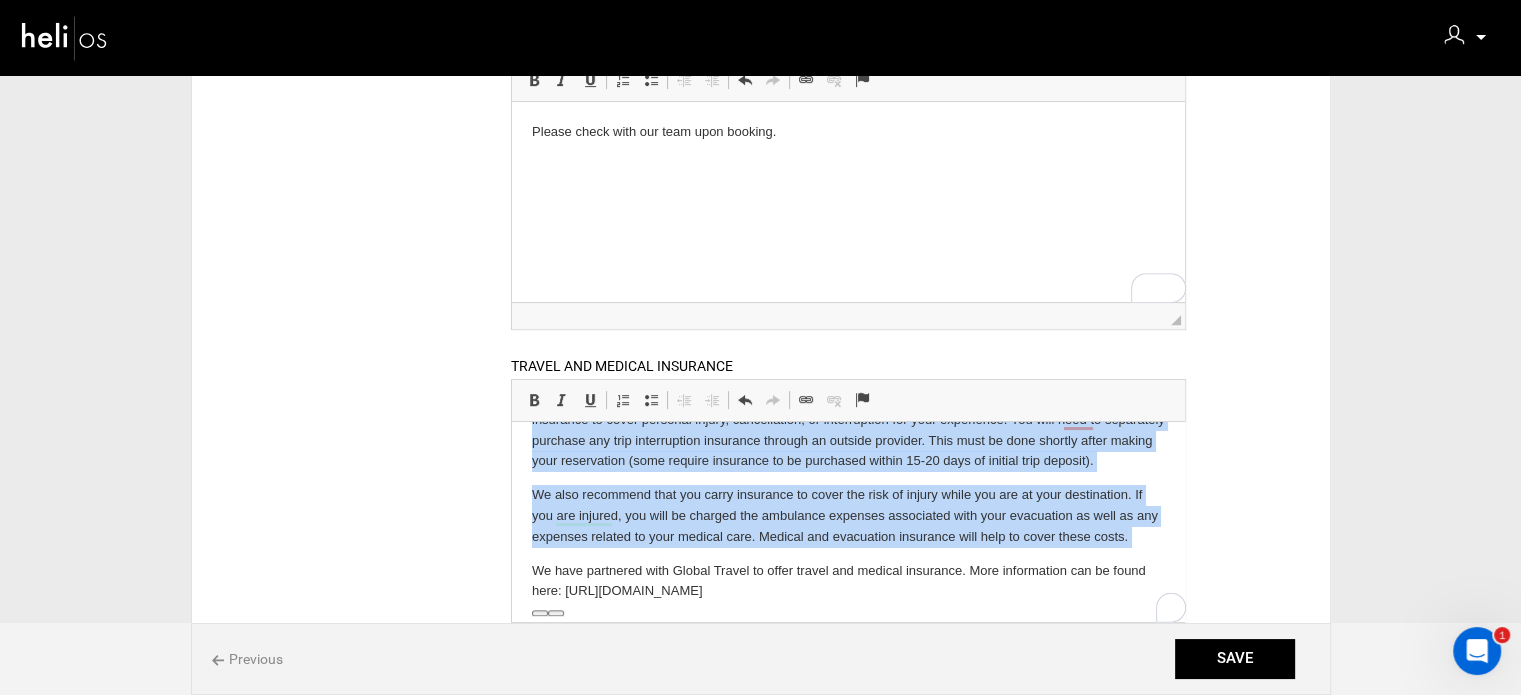 click on "Travel and medical insurance are not included in this package. We strongly recommend that you purchase insurance to cover personal injury, cancellation, or interruption for your experience. You will need to separately purchase any trip interruption insurance through an outside provider. This must be done shortly after making your reservation (some require insurance to be purchased within 15-20 days of initial trip deposit). We also recommend that you carry insurance to cover the risk of injury while you are at your destination. If you are injured, you will be charged the ambulance expenses associated with your evacuation as well as any expenses related to your medical care. Medical and evacuation insurance will help to cover these costs.  We have partnered with Global Travel to offer travel and medical insurance. More information can be found here: https://partner.globalrescue.com/heli/" at bounding box center (848, 495) 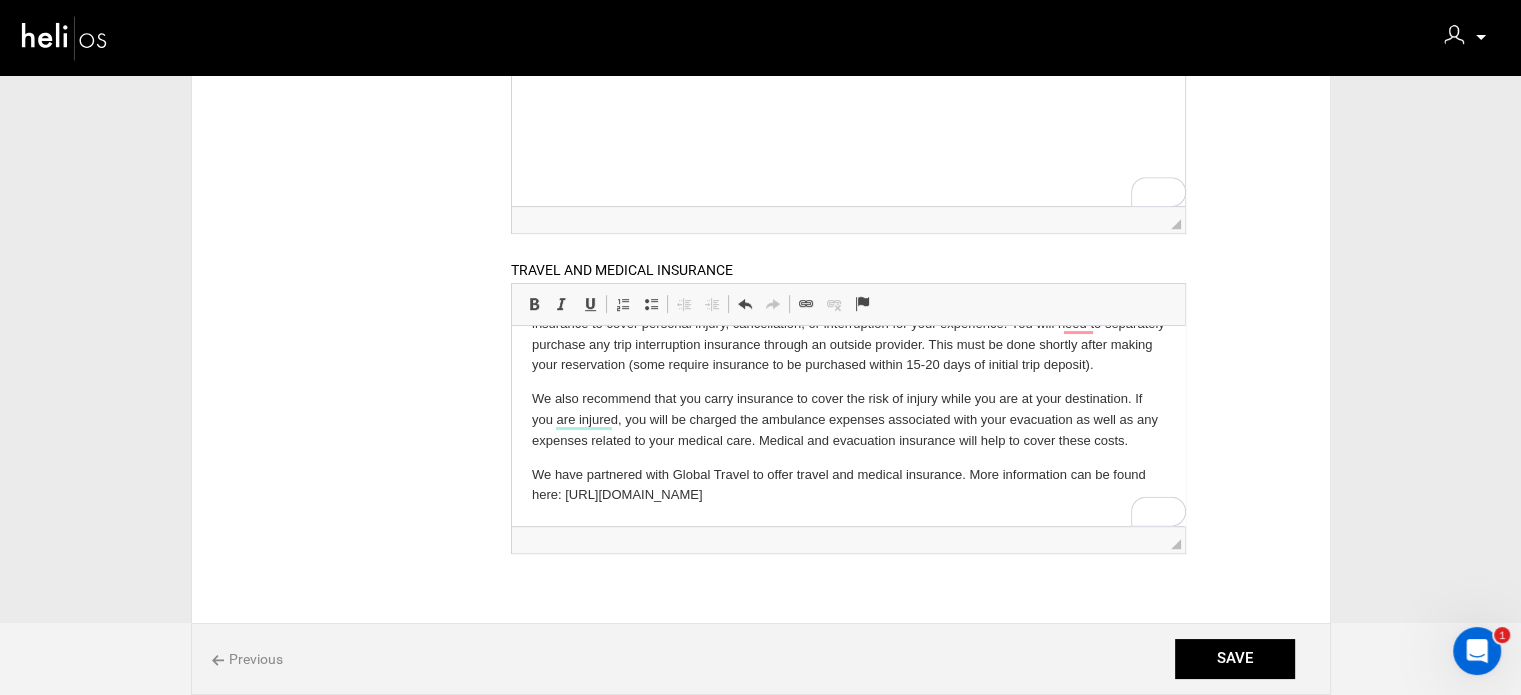 scroll, scrollTop: 867, scrollLeft: 0, axis: vertical 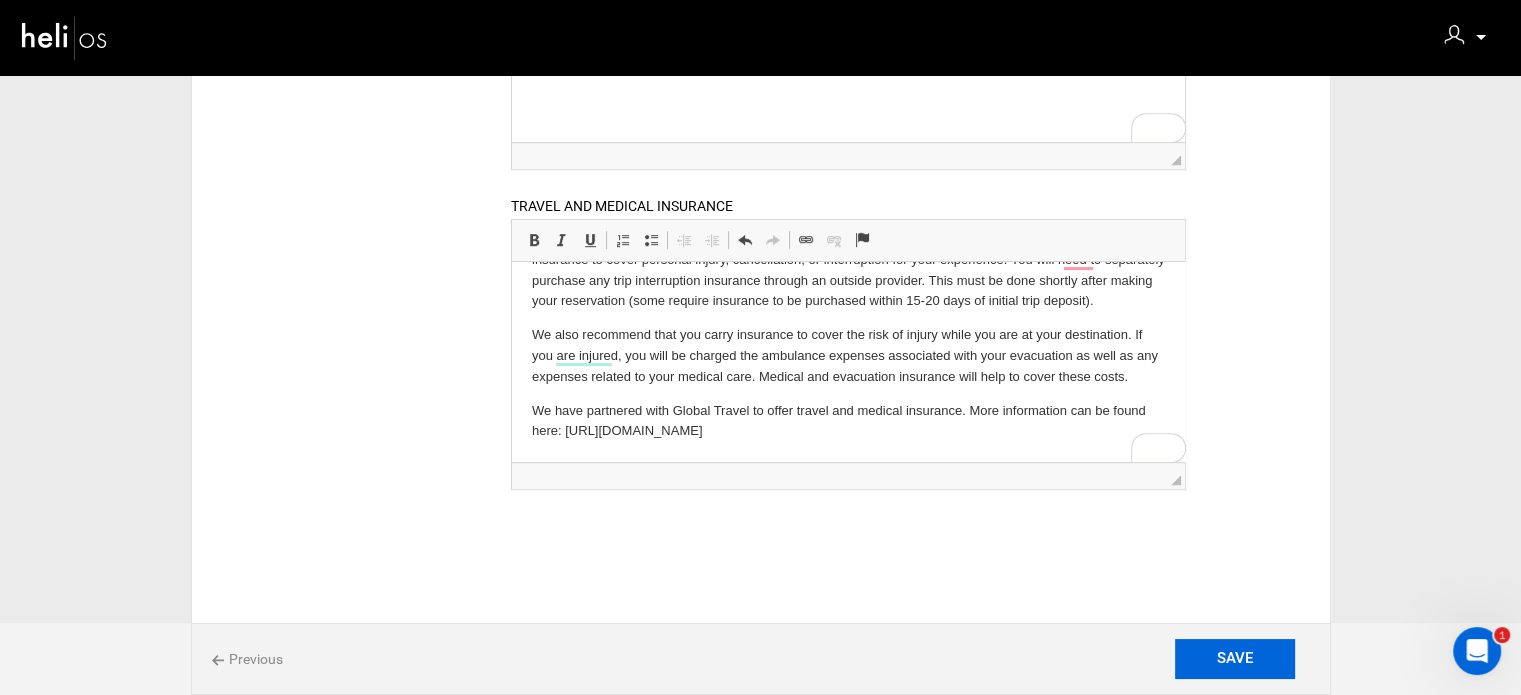 click on "SAVE & EXIT" at bounding box center (1235, 659) 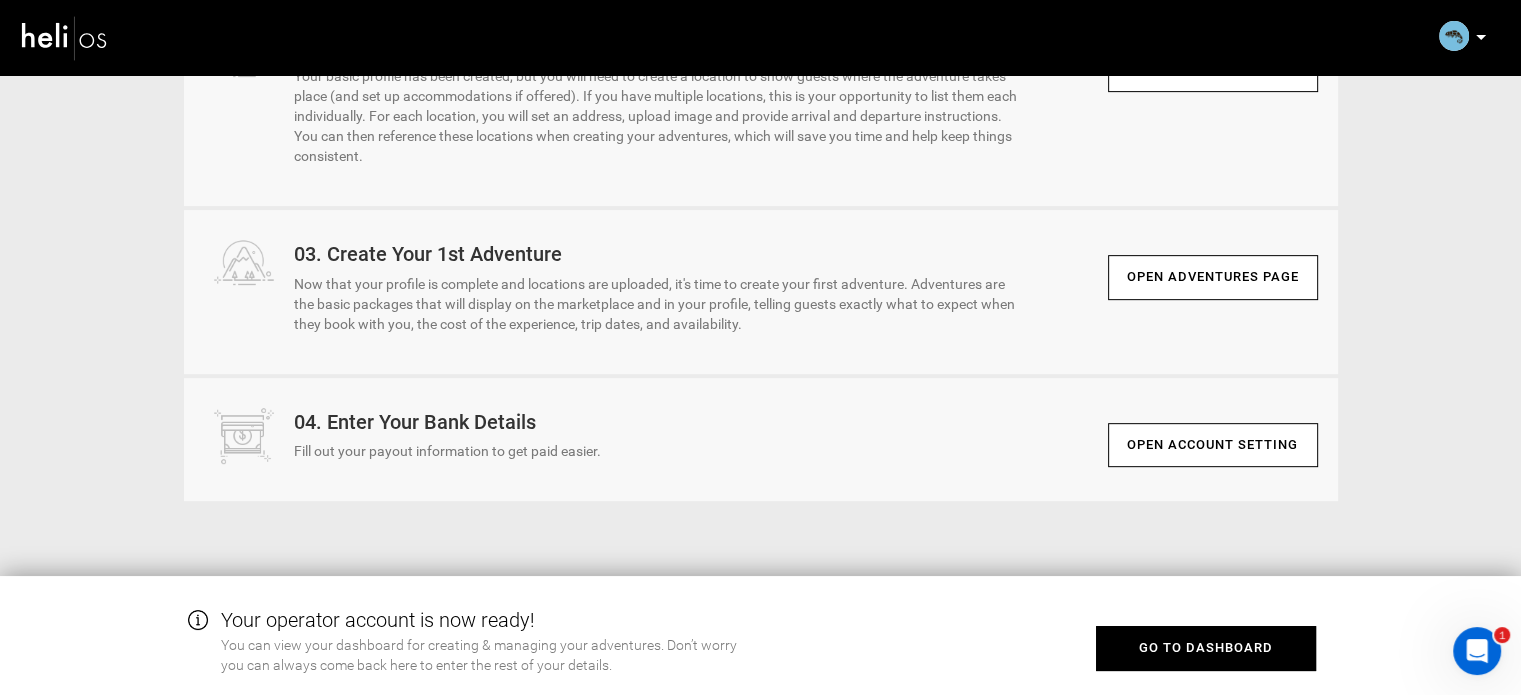 scroll, scrollTop: 0, scrollLeft: 0, axis: both 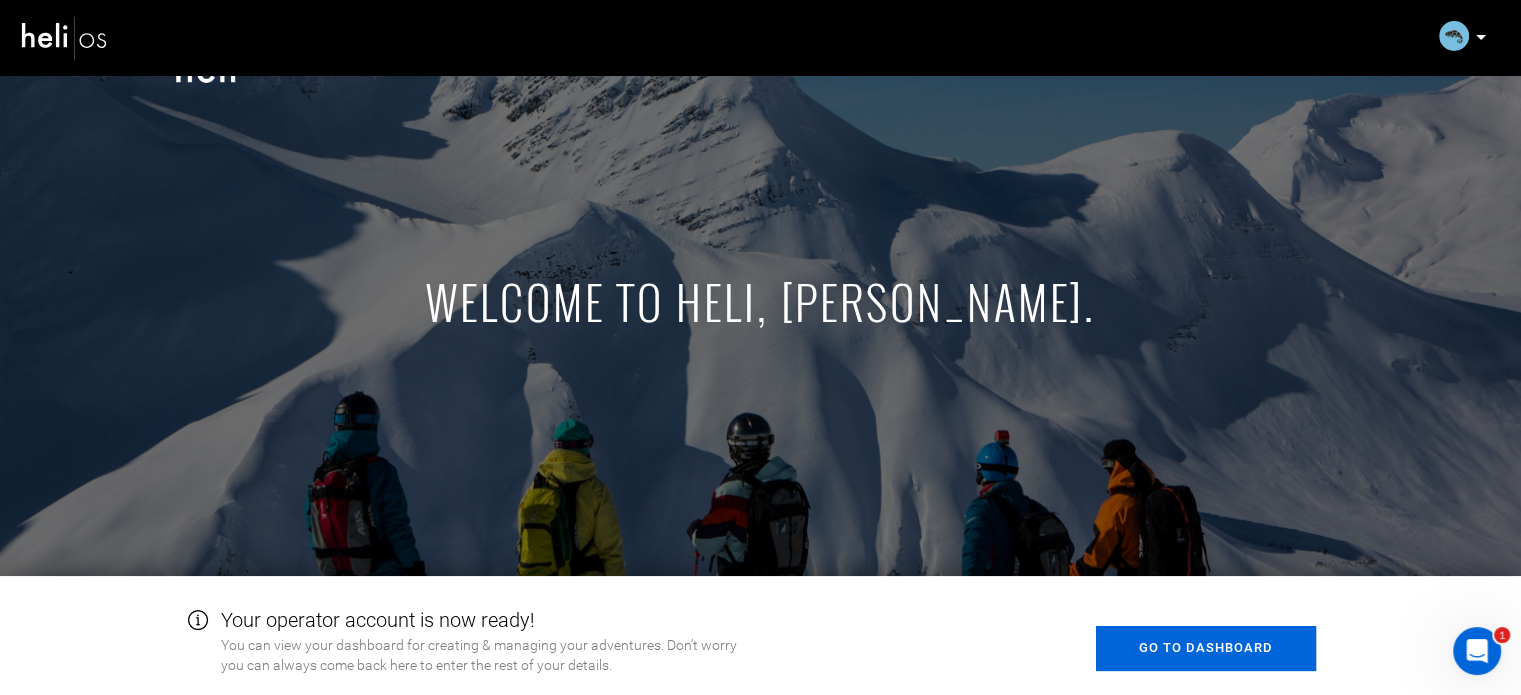 click on "Go to Dashboard" at bounding box center [1206, 648] 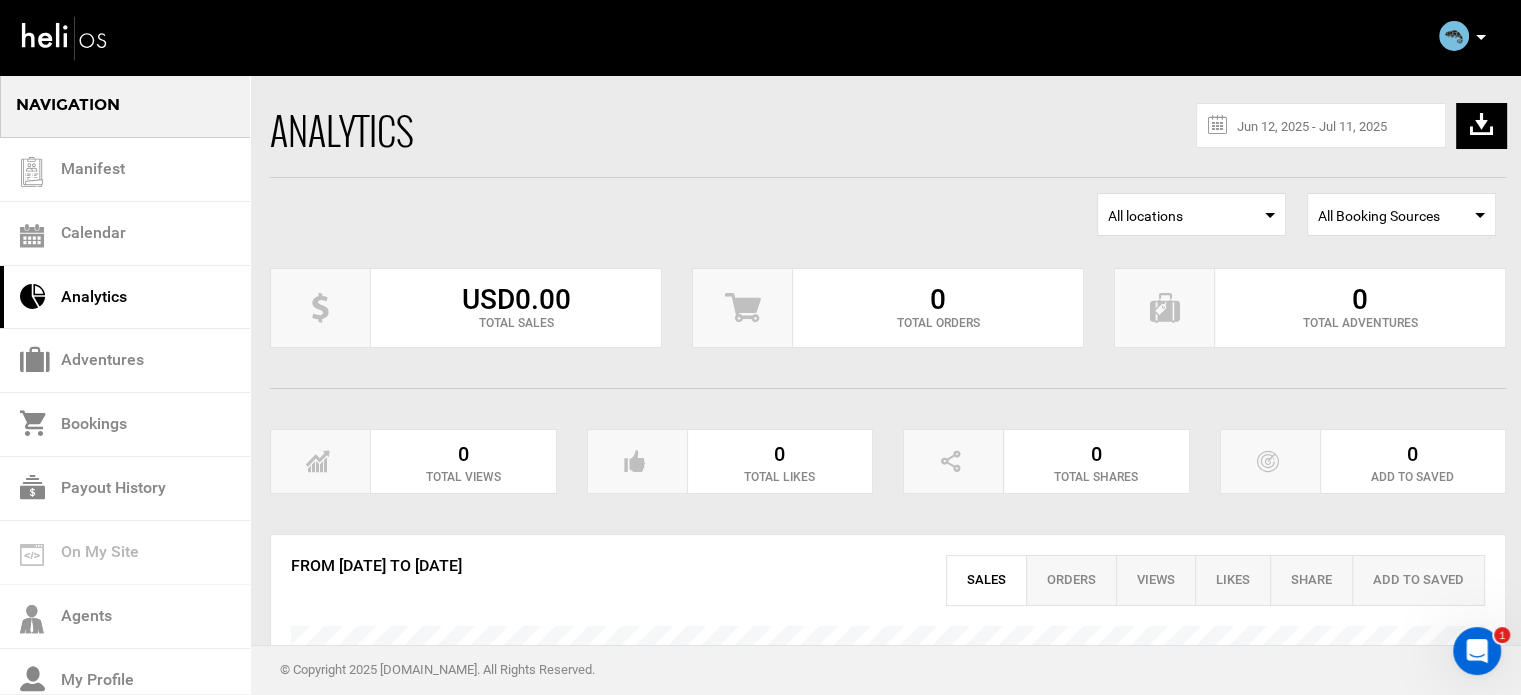 scroll, scrollTop: 998024, scrollLeft: 998479, axis: both 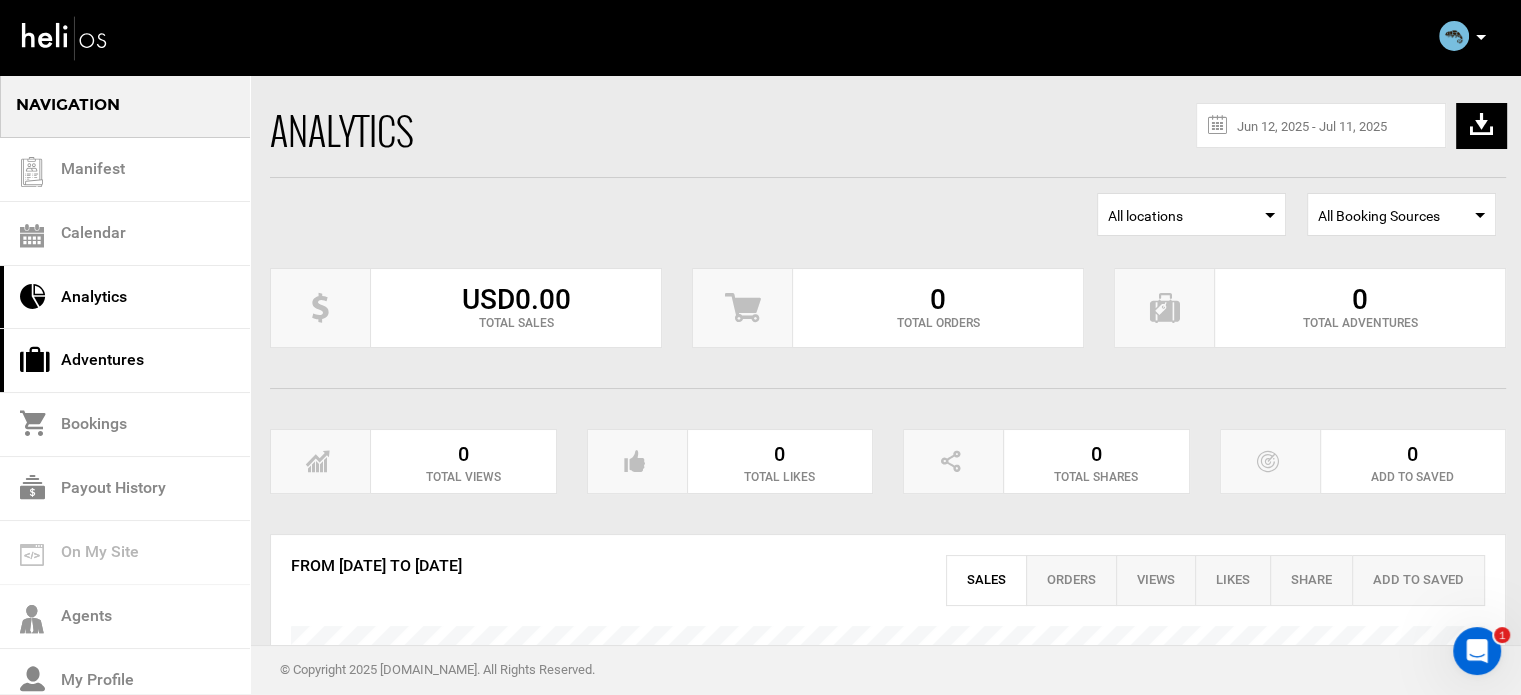 click on "Adventures" at bounding box center [125, 361] 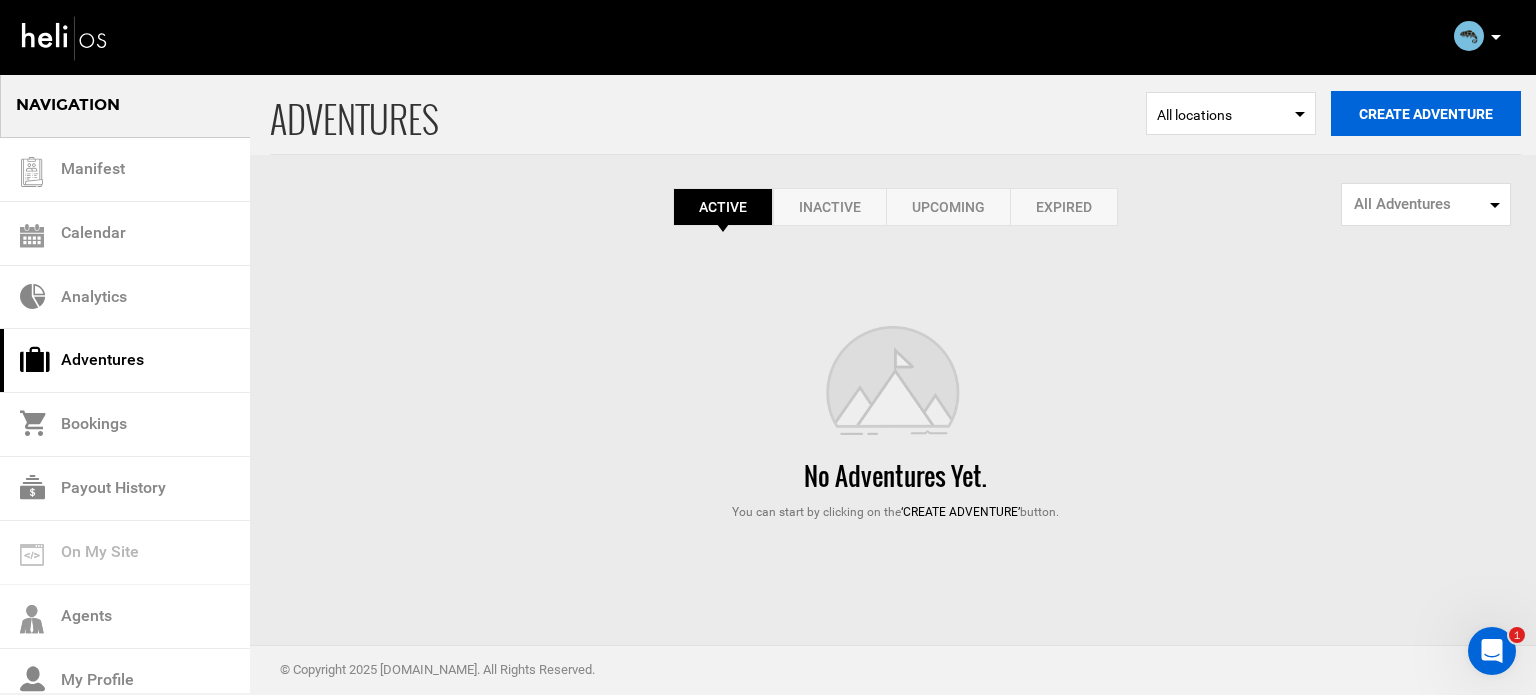 click on "Create Adventure" at bounding box center [1426, 113] 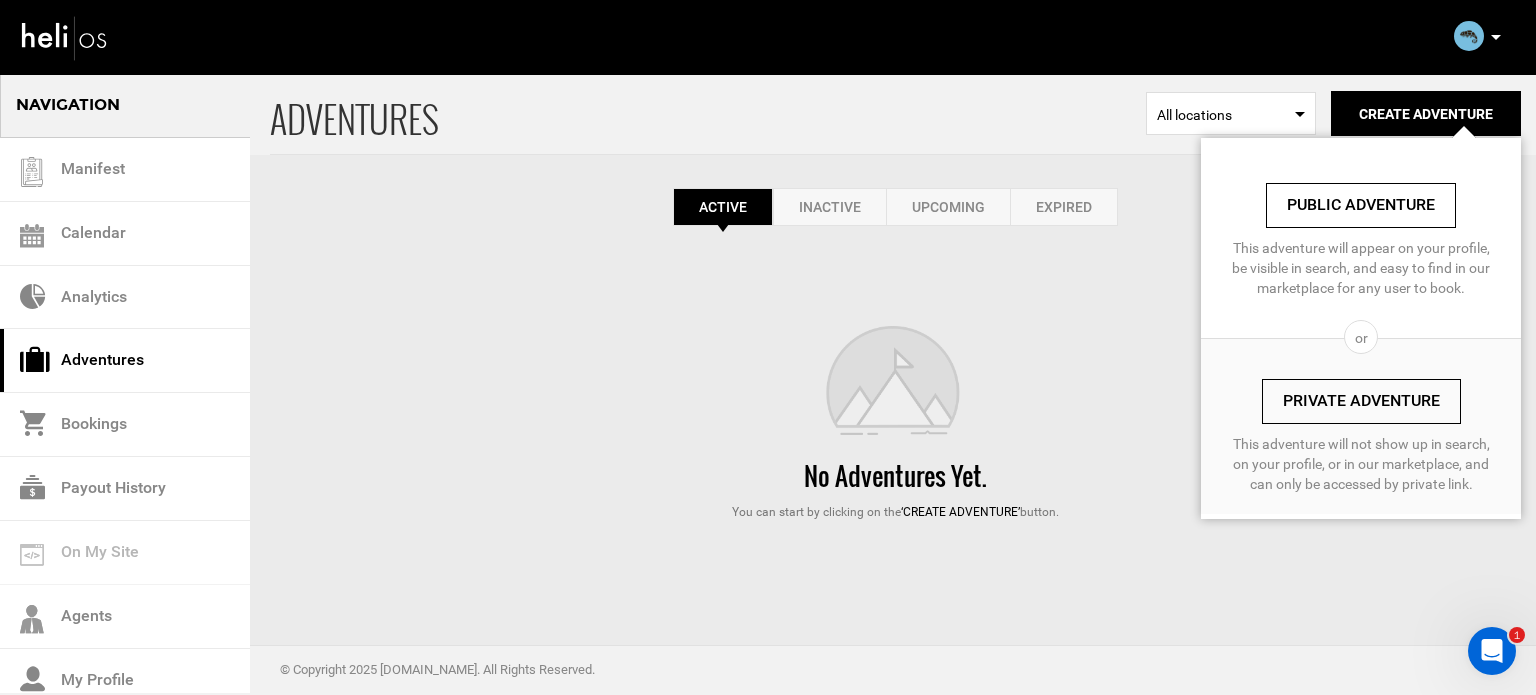 click on "Private Adventure" at bounding box center [1361, 401] 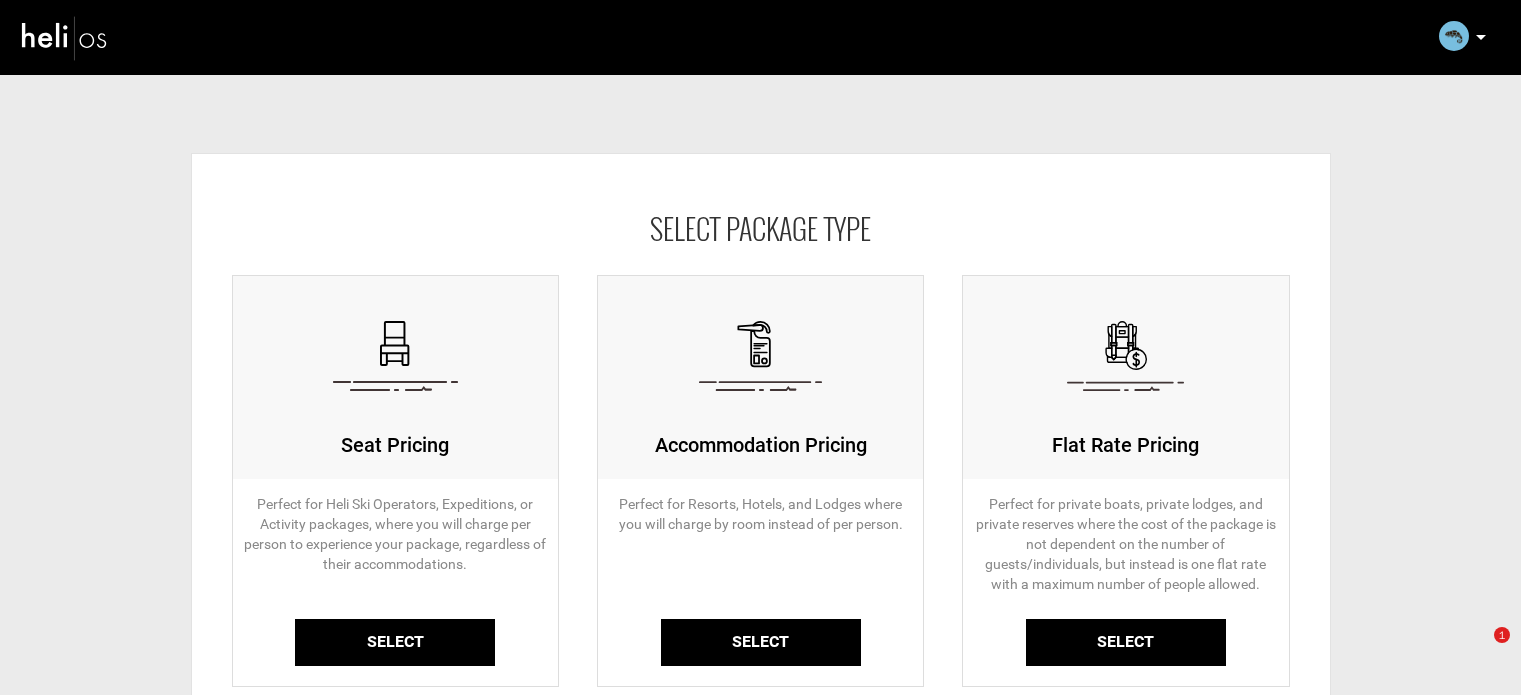 scroll, scrollTop: 0, scrollLeft: 0, axis: both 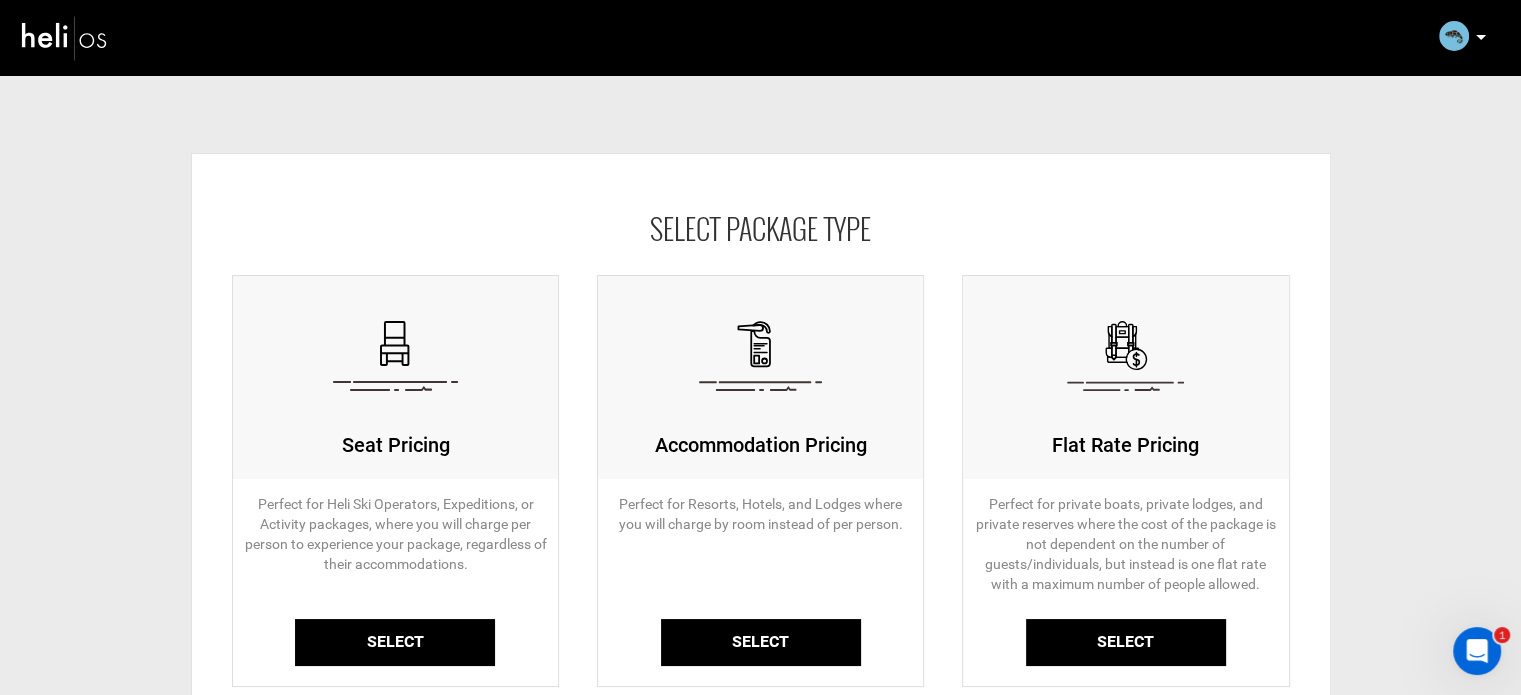 click on "Select" at bounding box center [395, 642] 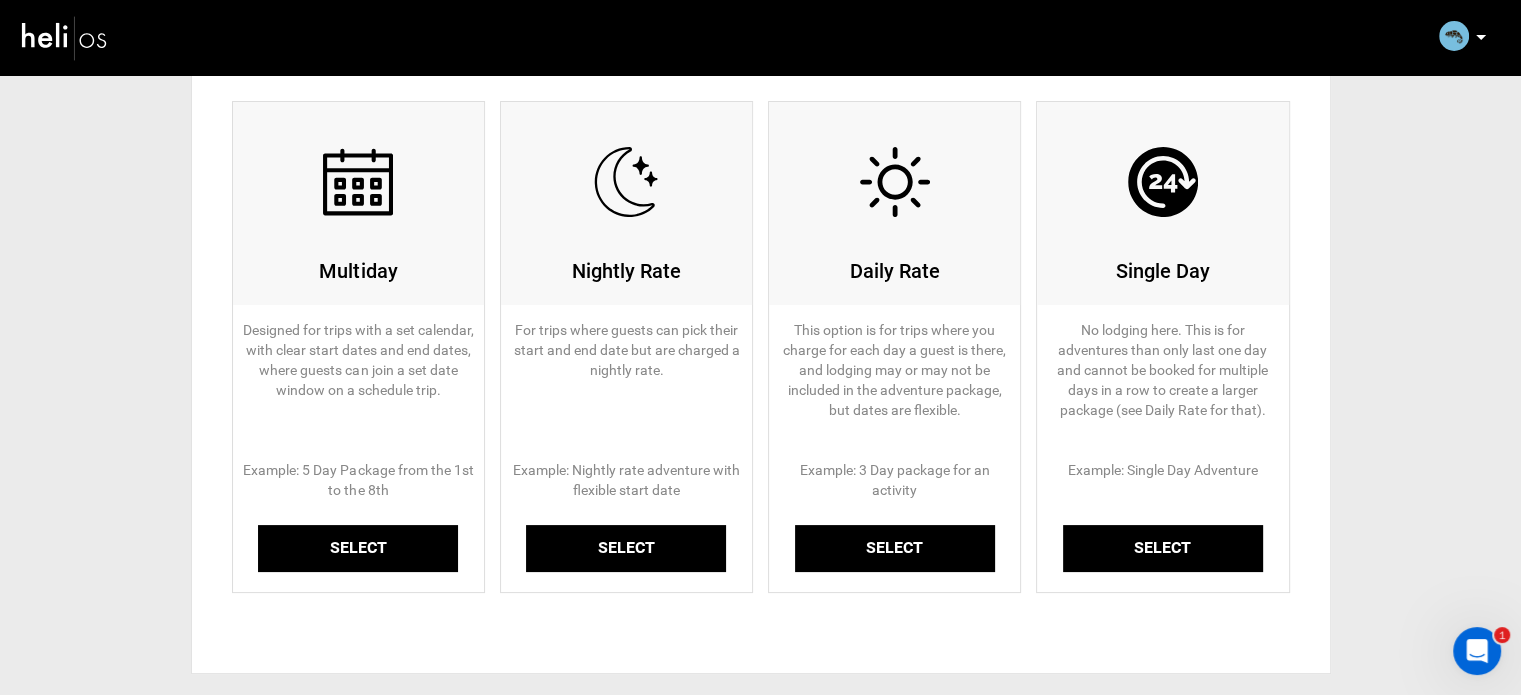scroll, scrollTop: 300, scrollLeft: 0, axis: vertical 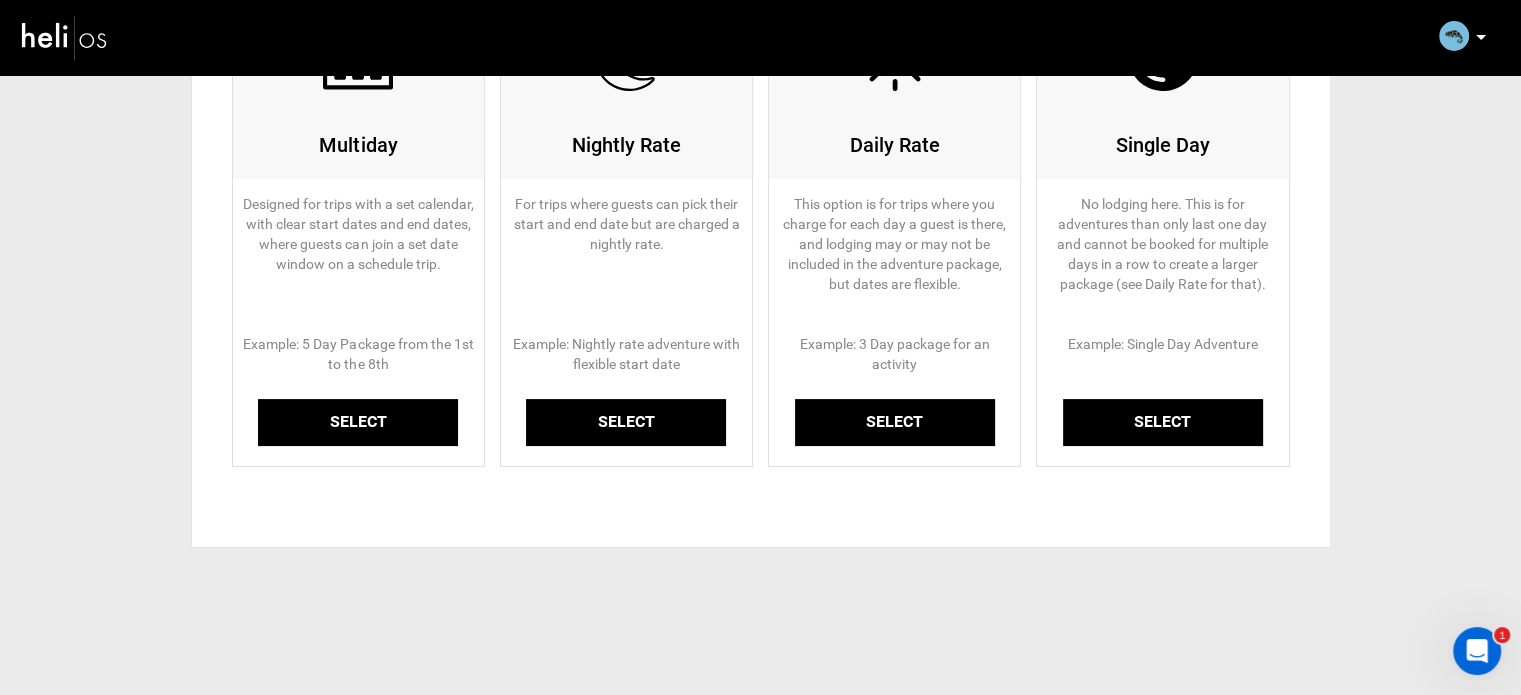 click on "Select" at bounding box center [358, 422] 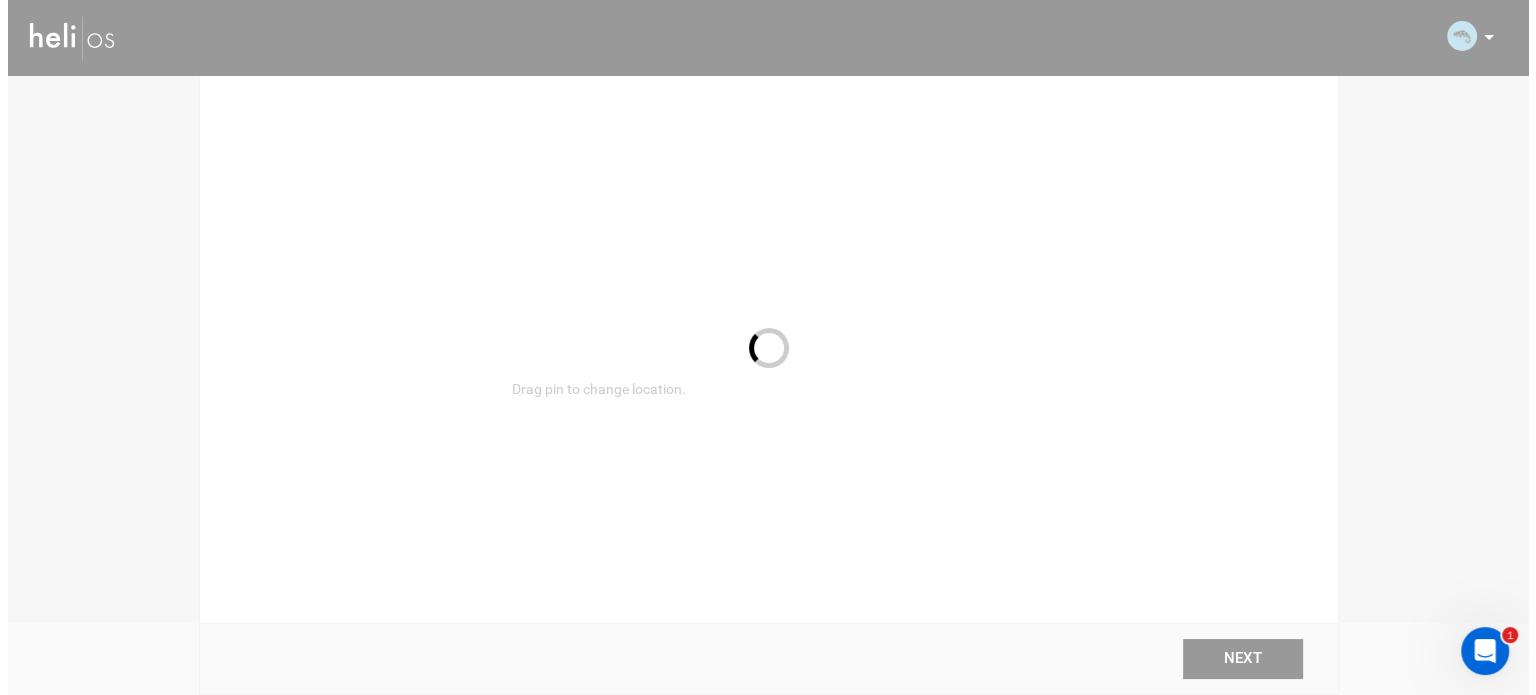 scroll, scrollTop: 0, scrollLeft: 0, axis: both 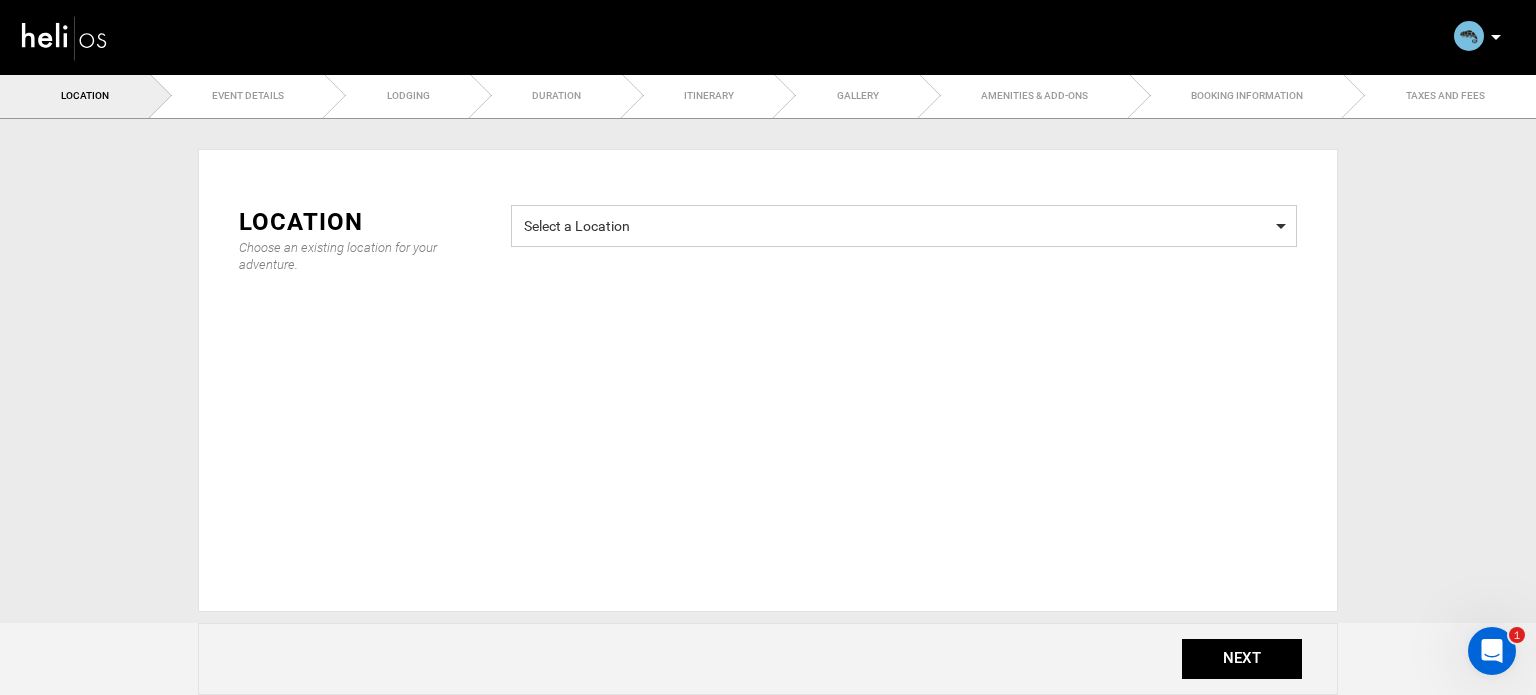 click on "Select a Location" at bounding box center (904, 223) 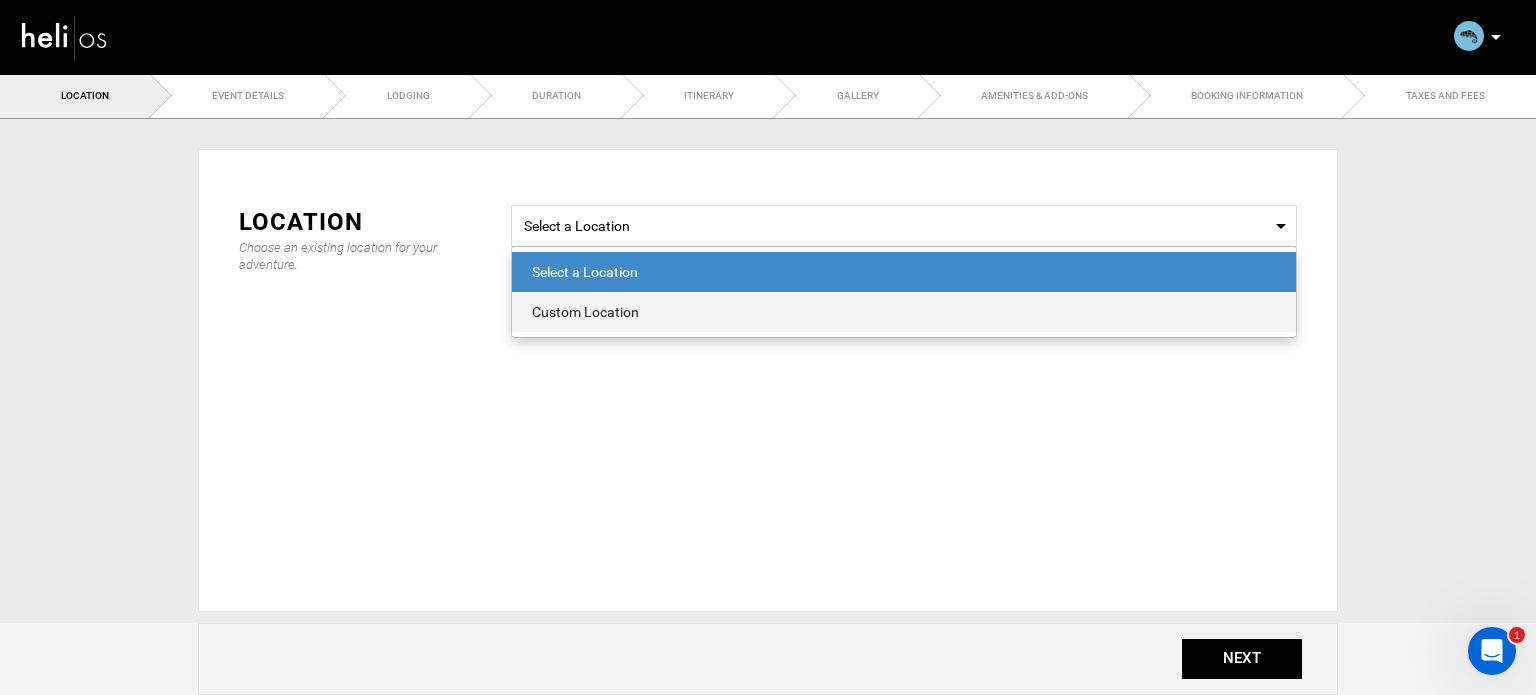 click on "Custom Location" at bounding box center [904, 312] 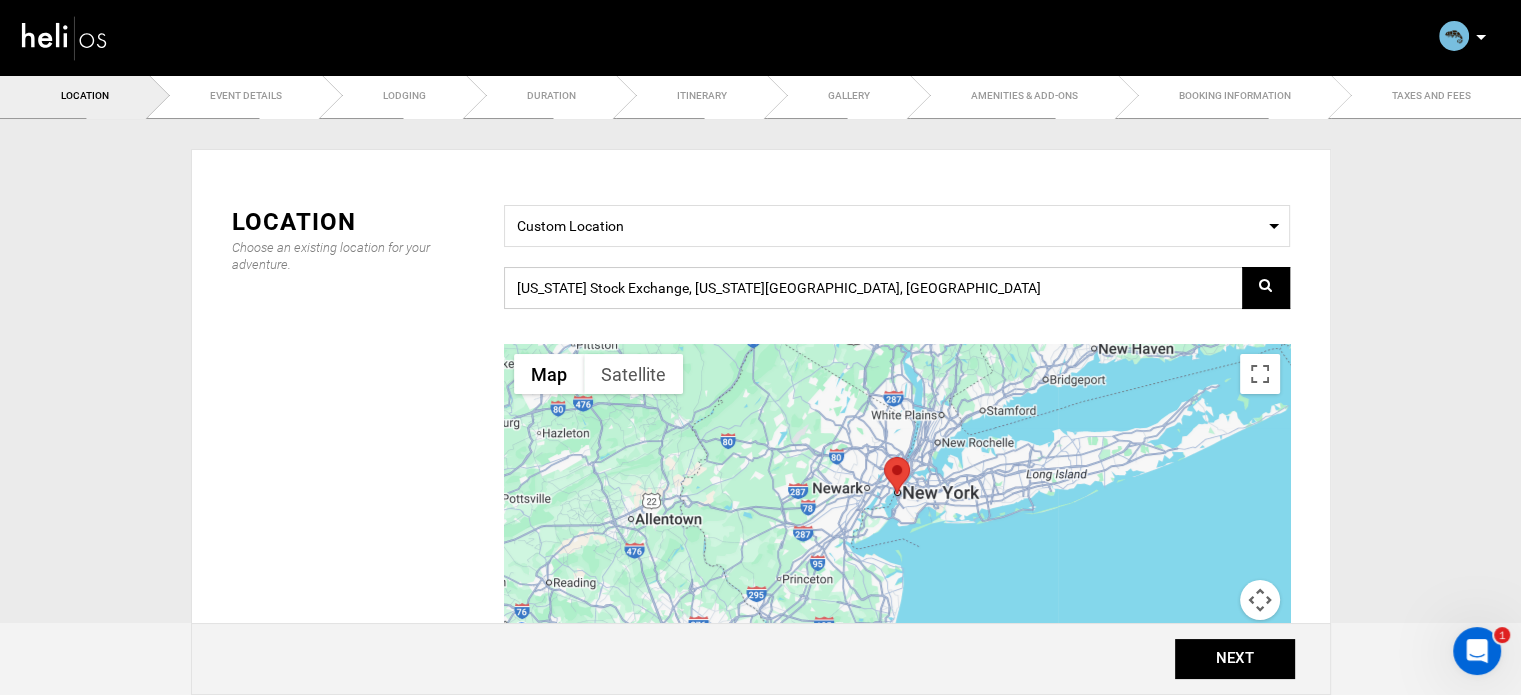 click on "[US_STATE] Stock Exchange, [US_STATE][GEOGRAPHIC_DATA], [GEOGRAPHIC_DATA]" at bounding box center [897, 288] 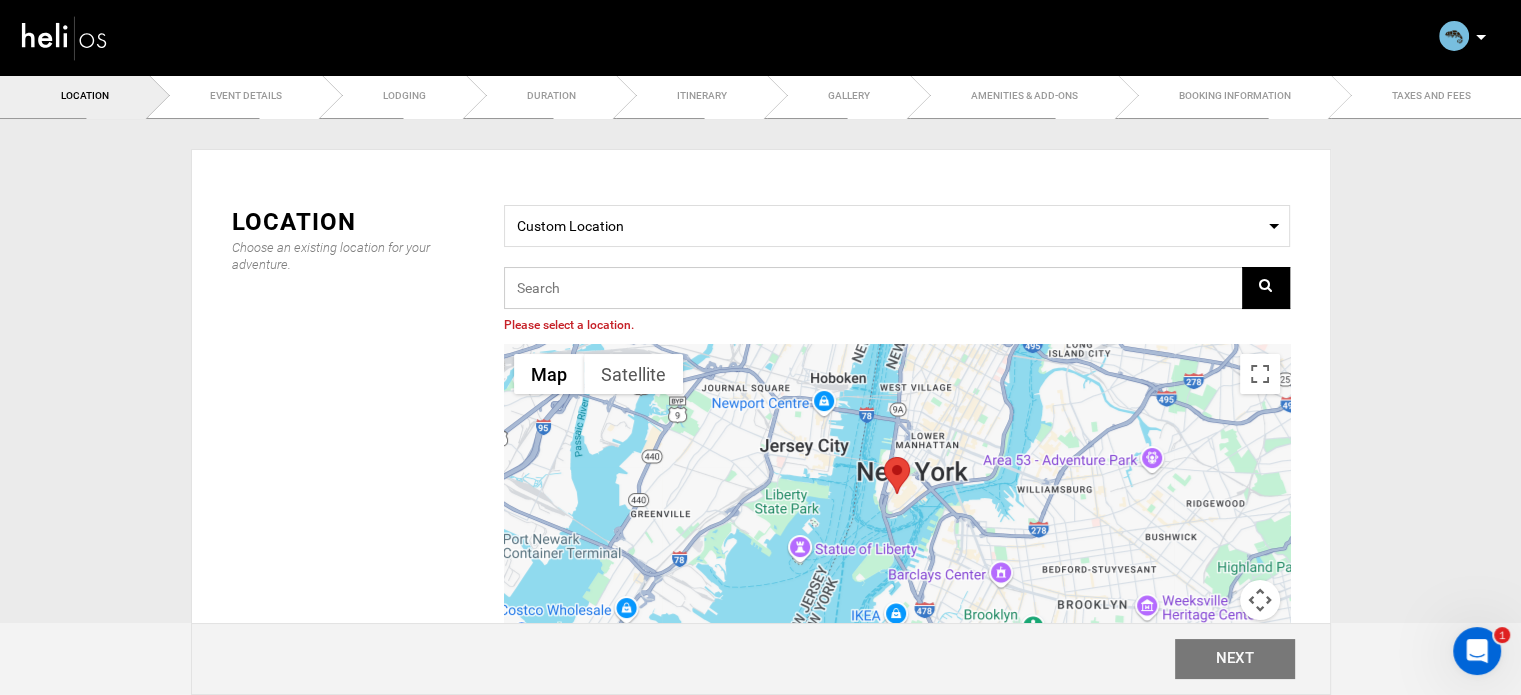 paste on "2369+55 Sagres, [GEOGRAPHIC_DATA]" 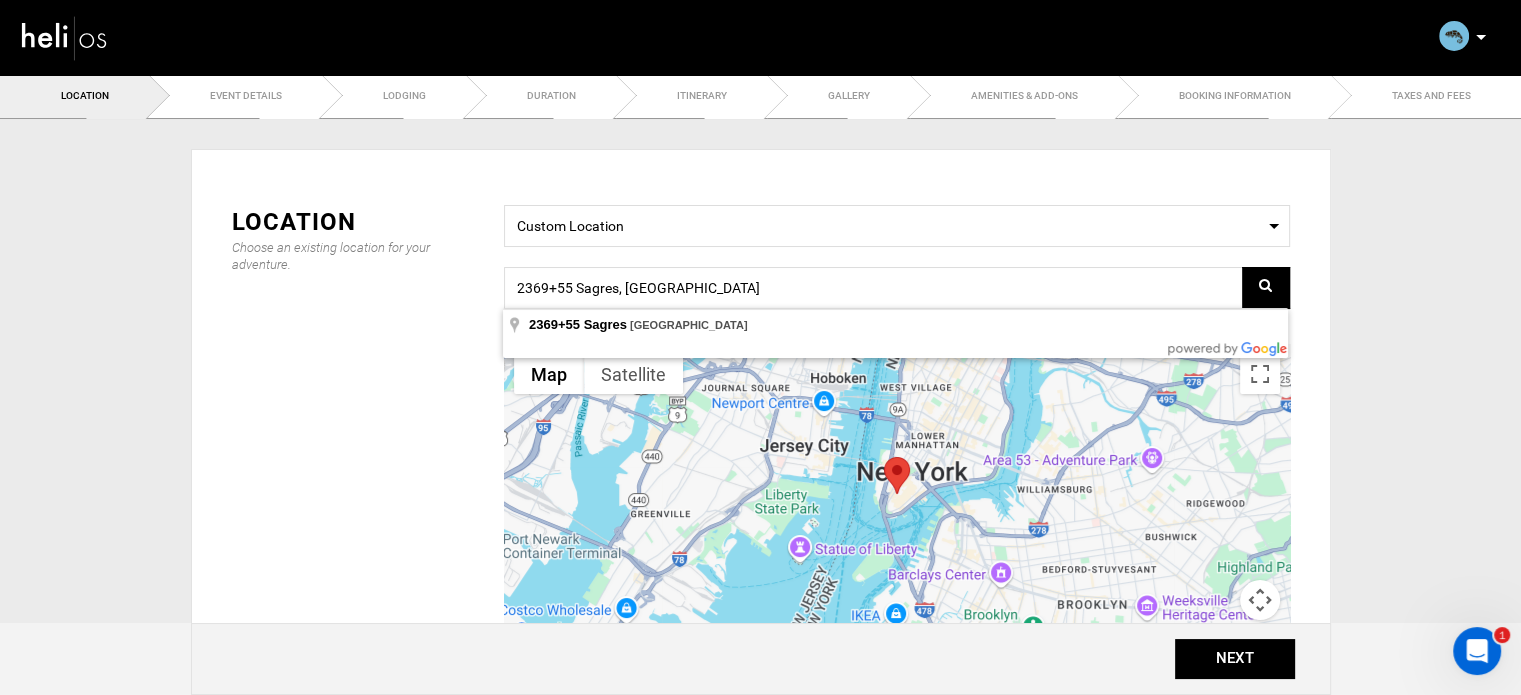 type on "2369+55, 8650 Sagres, [GEOGRAPHIC_DATA]" 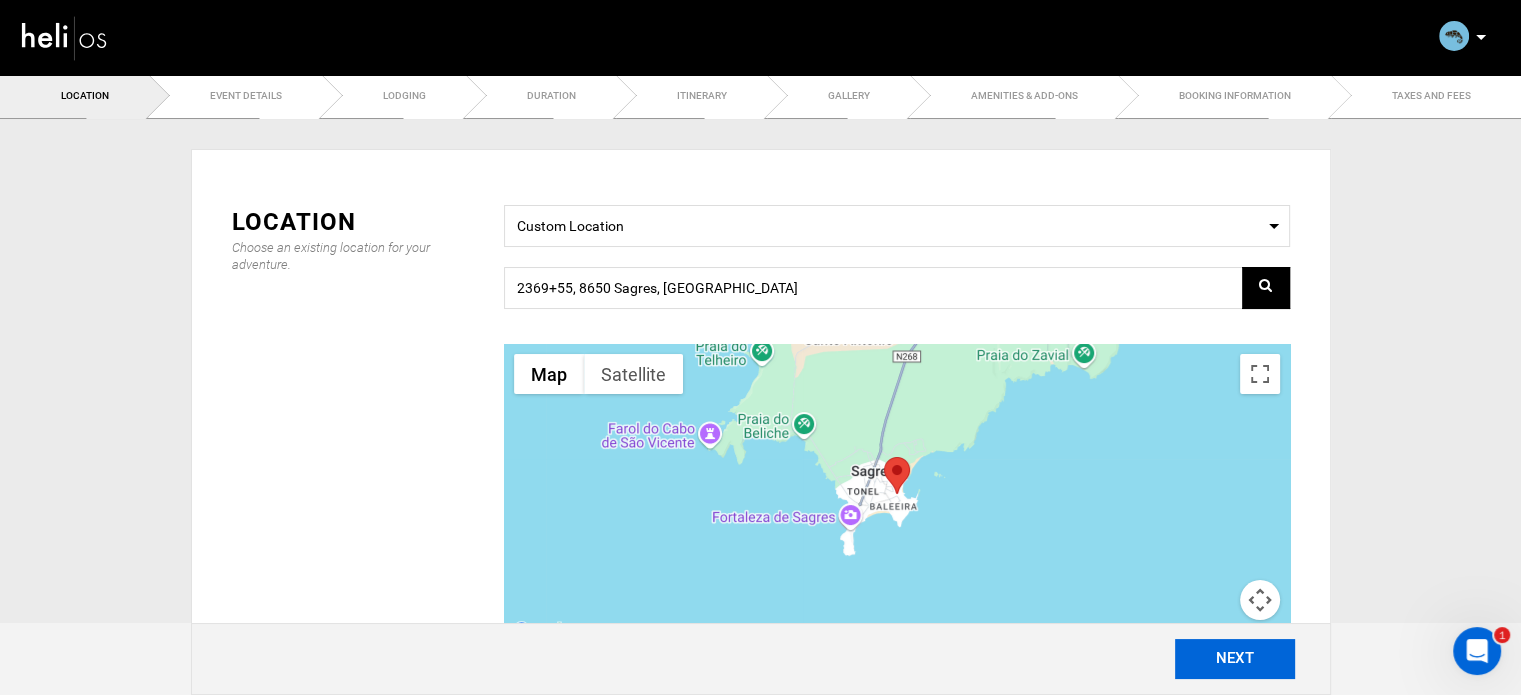 click on "NEXT" at bounding box center [1235, 659] 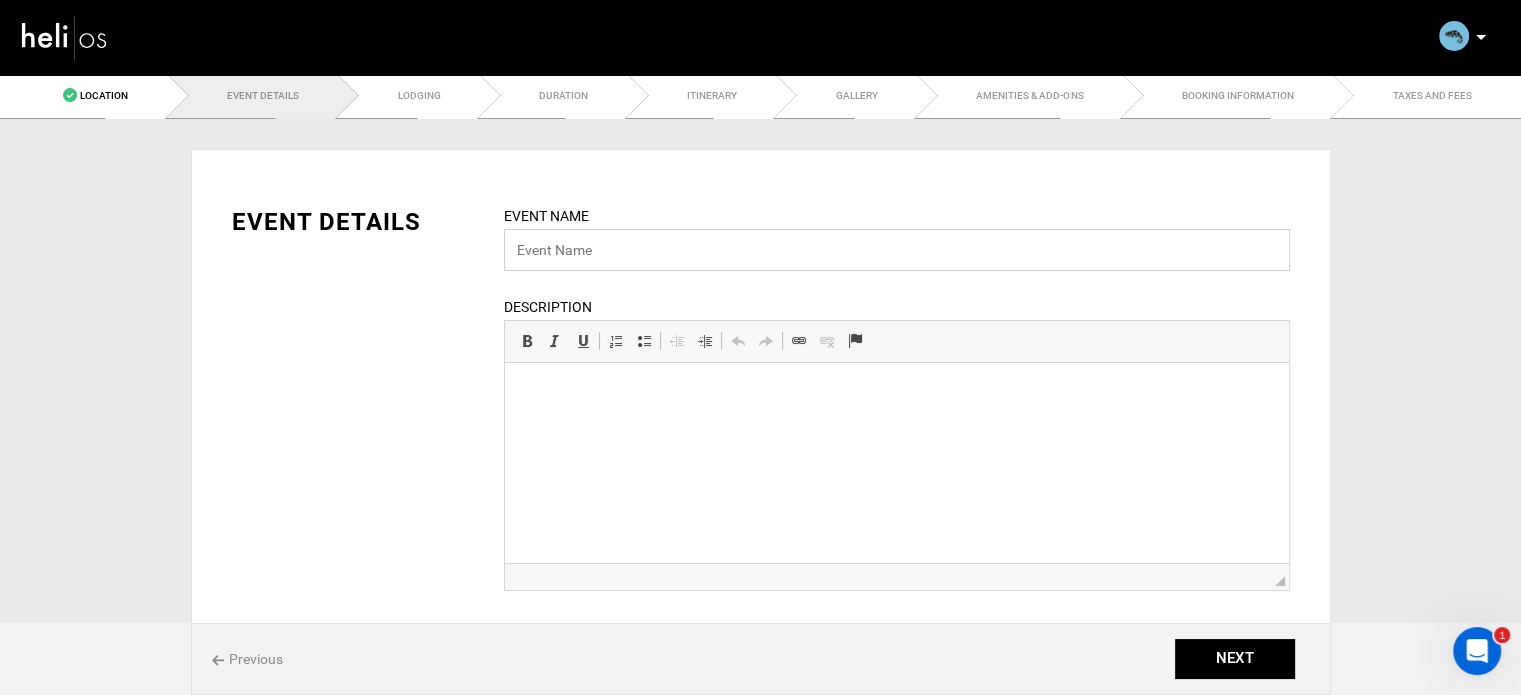 click at bounding box center (897, 250) 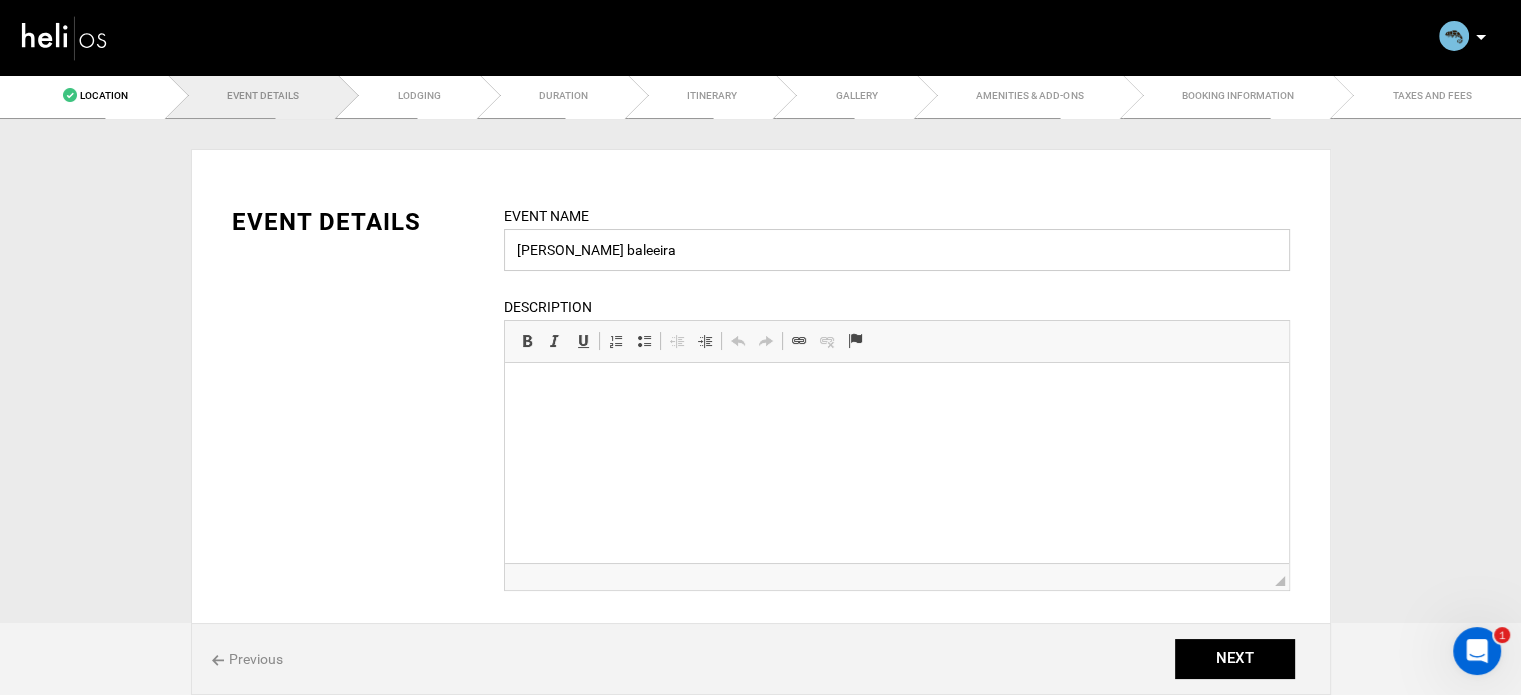 click on "[PERSON_NAME] baleeira" at bounding box center [897, 250] 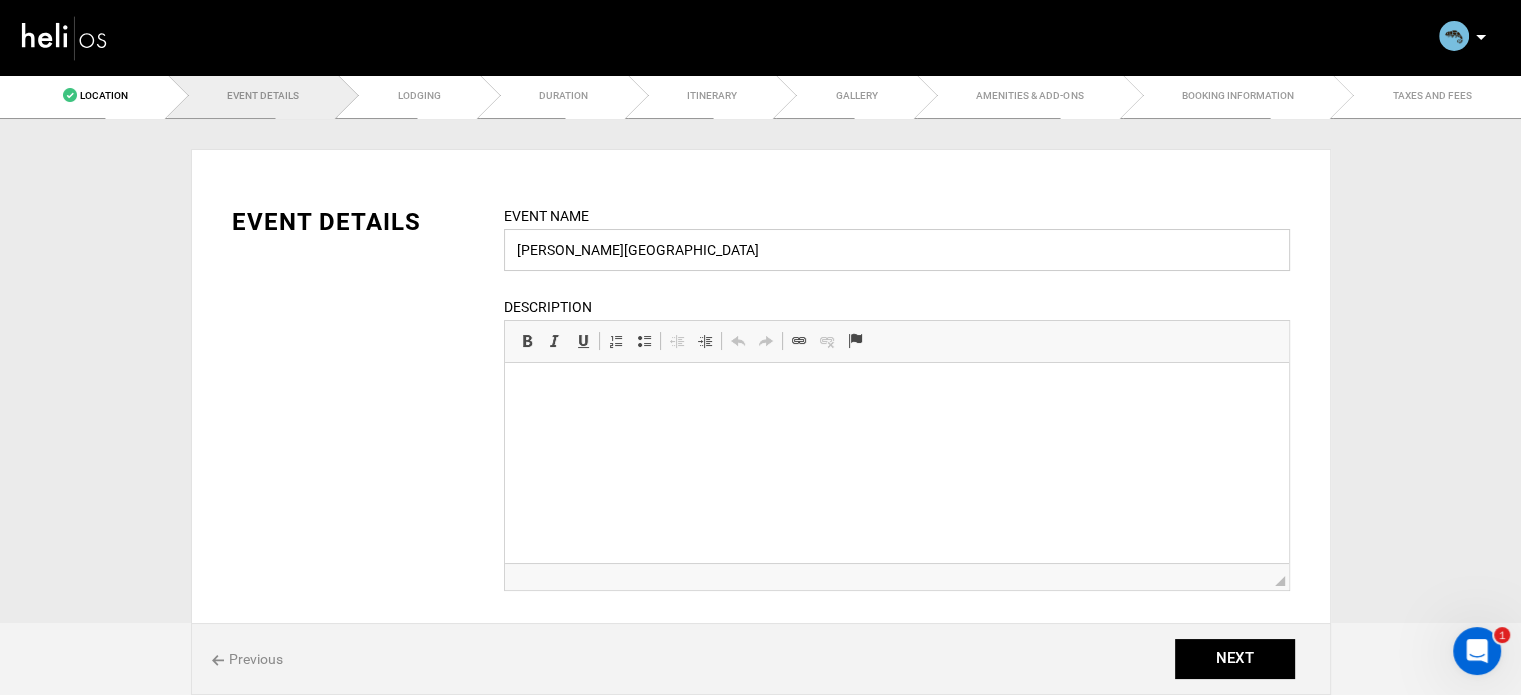 click on "[PERSON_NAME][GEOGRAPHIC_DATA]" at bounding box center [897, 250] 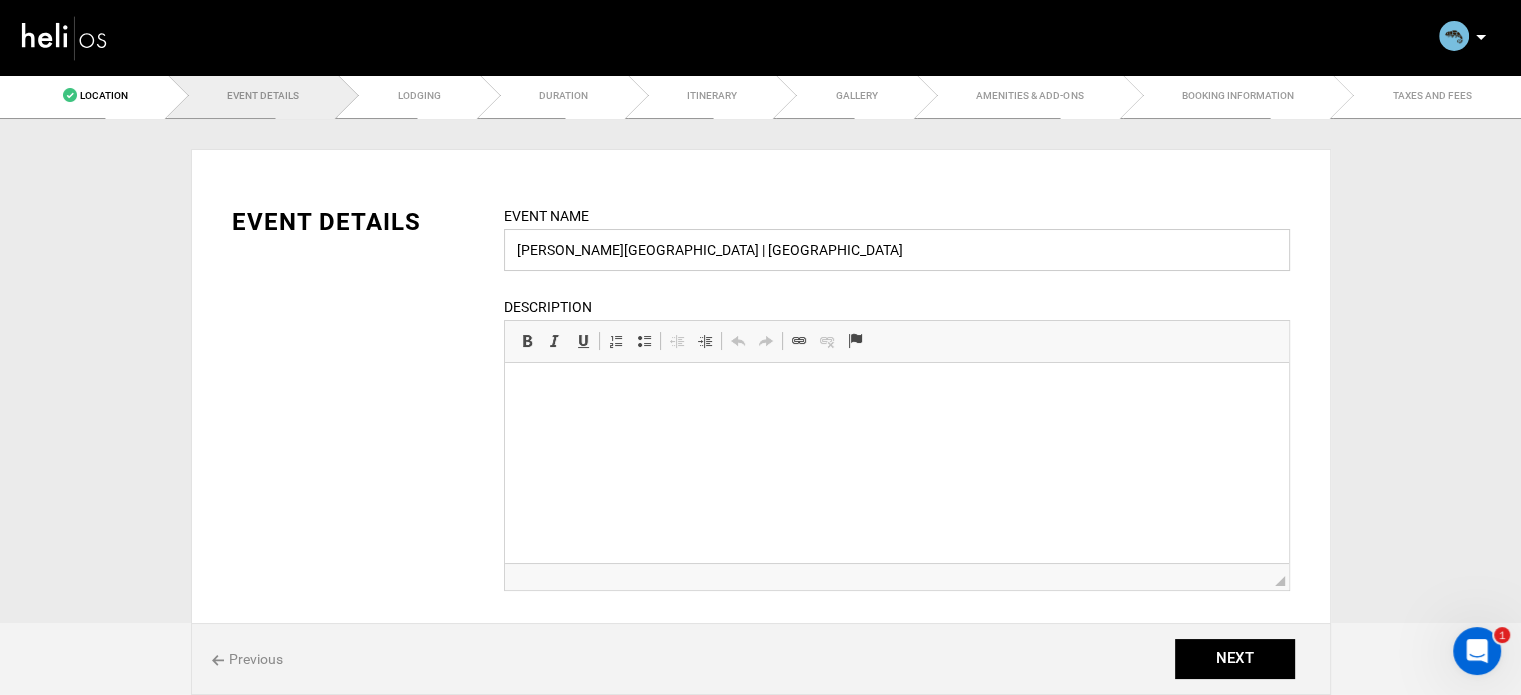 type on "[PERSON_NAME][GEOGRAPHIC_DATA] | [GEOGRAPHIC_DATA]" 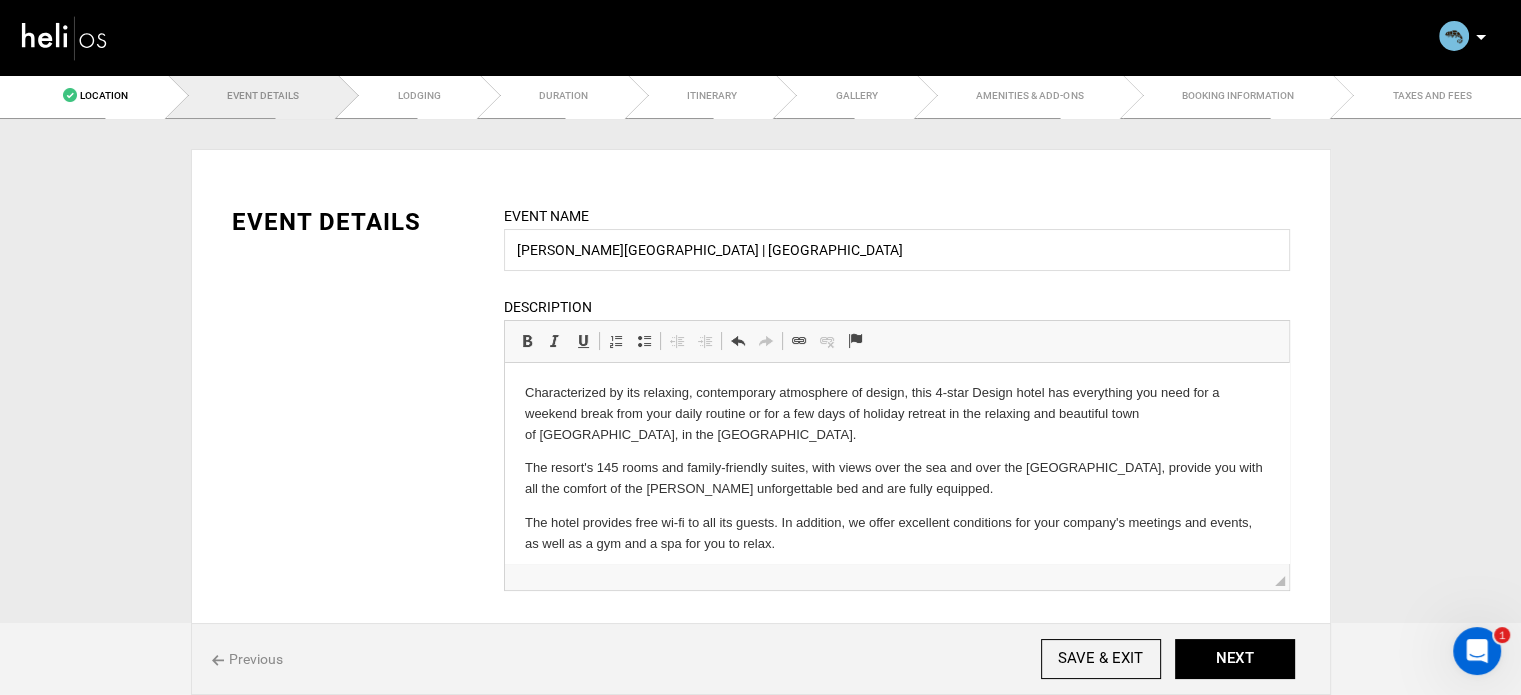 scroll, scrollTop: 12, scrollLeft: 0, axis: vertical 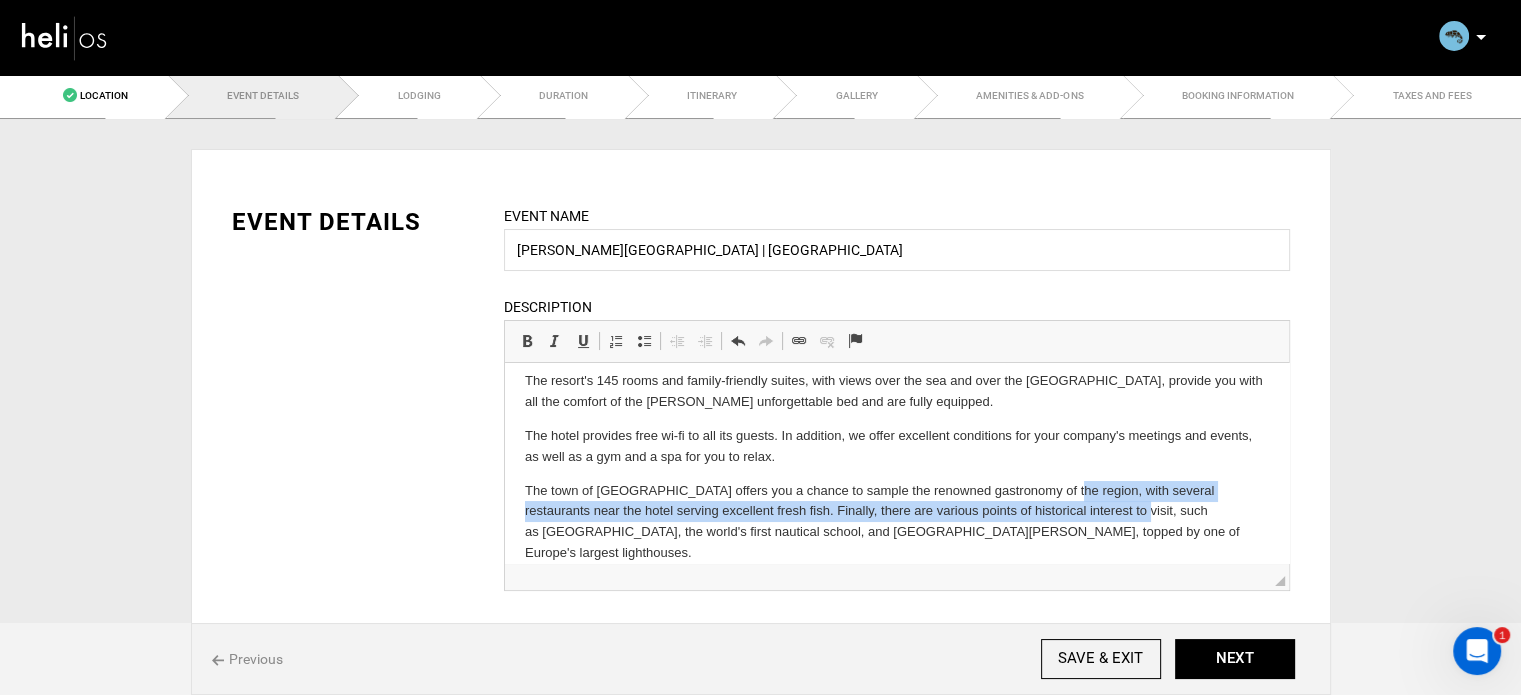 drag, startPoint x: 1049, startPoint y: 490, endPoint x: 1087, endPoint y: 510, distance: 42.941822 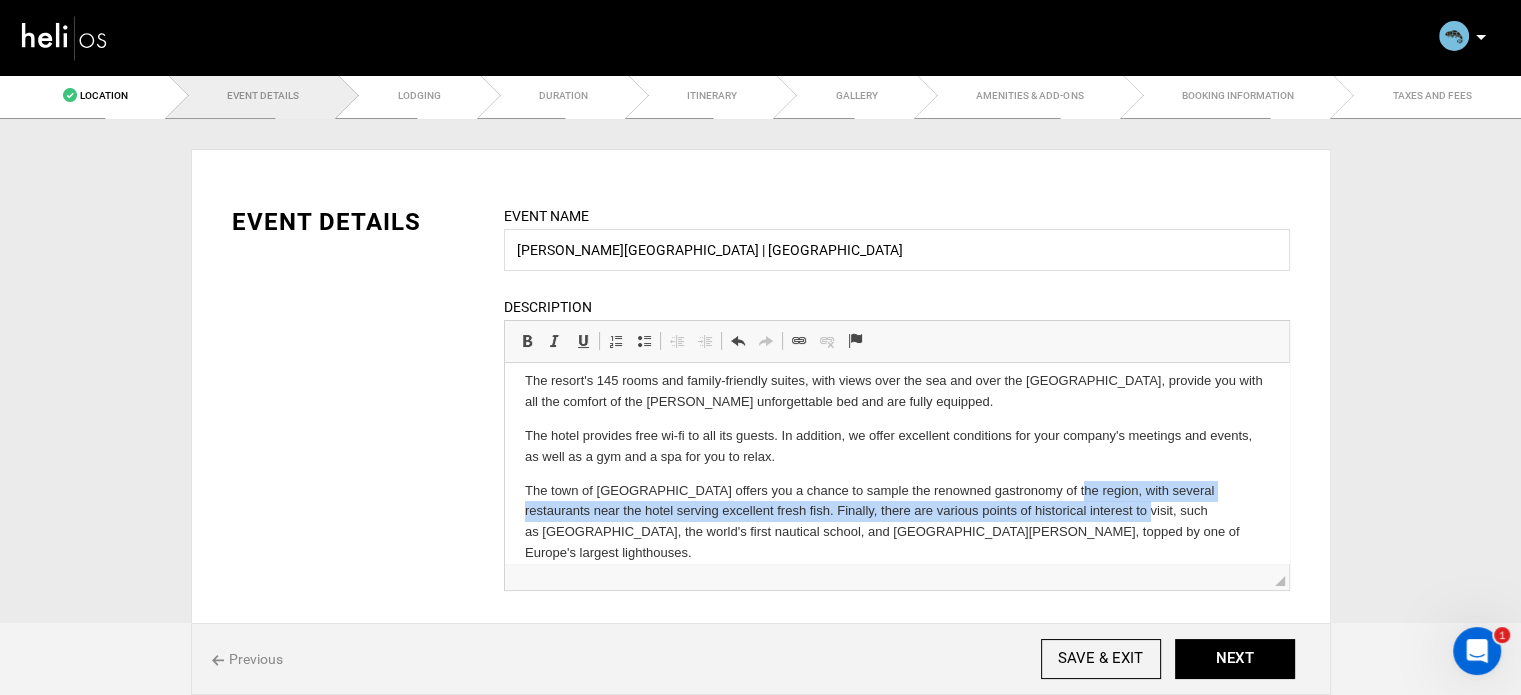 click on "The town of [GEOGRAPHIC_DATA] offers you a chance to sample the renowned gastronomy of the region, with several restaurants near the hotel serving excellent fresh fish. Finally, there are various points of historical interest to visit, such as [GEOGRAPHIC_DATA], the world's first nautical school, and [GEOGRAPHIC_DATA][PERSON_NAME], topped by one of Europe's largest lighthouses." at bounding box center [896, 522] 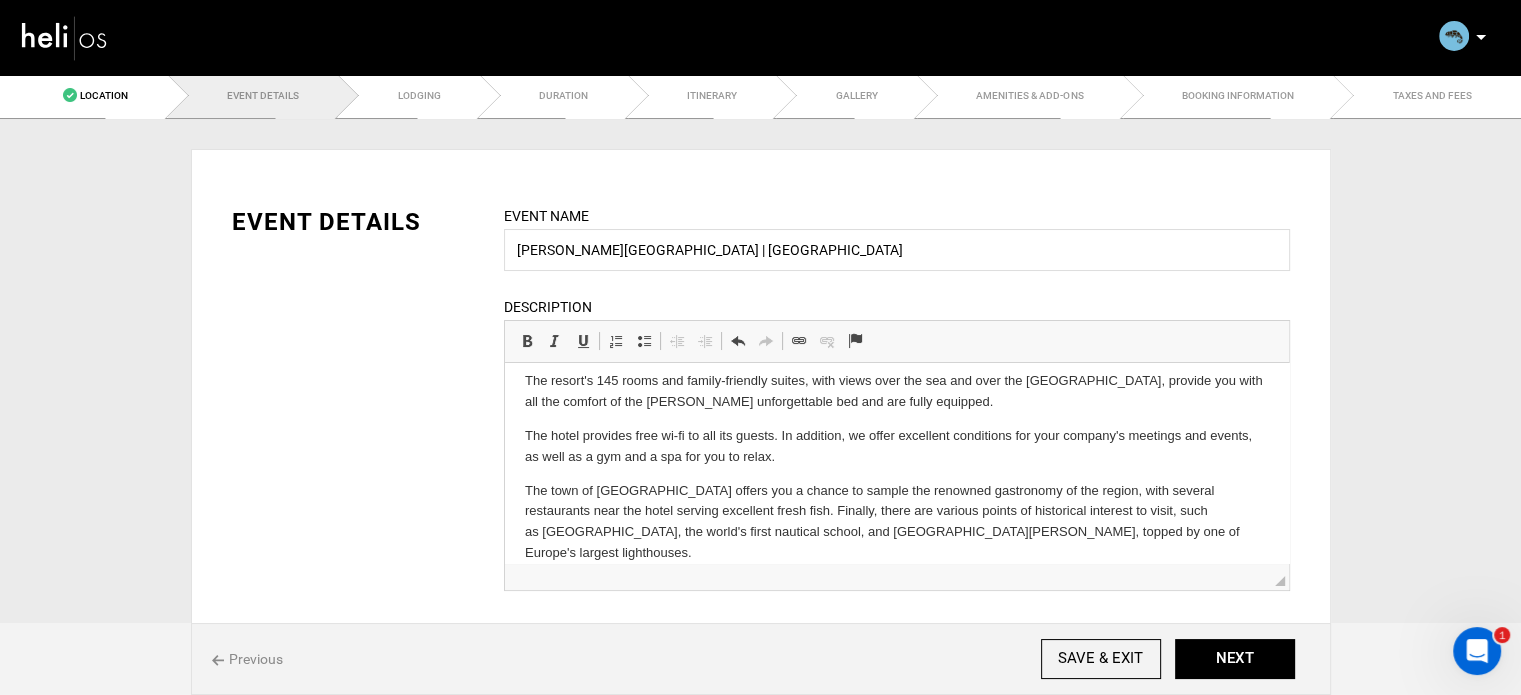 click on "The town of [GEOGRAPHIC_DATA] offers you a chance to sample the renowned gastronomy of the region, with several restaurants near the hotel serving excellent fresh fish. Finally, there are various points of historical interest to visit, such as [GEOGRAPHIC_DATA], the world's first nautical school, and [GEOGRAPHIC_DATA][PERSON_NAME], topped by one of Europe's largest lighthouses." at bounding box center (896, 522) 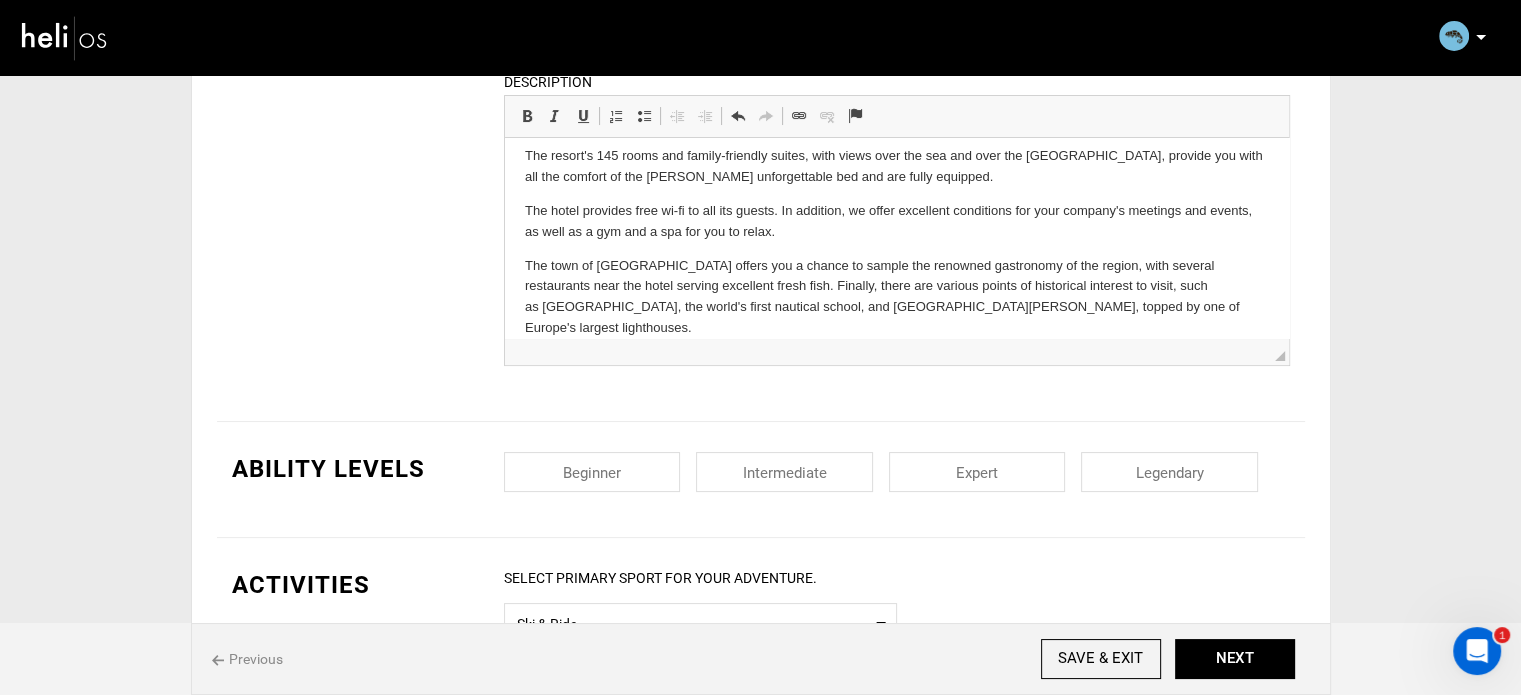 scroll, scrollTop: 300, scrollLeft: 0, axis: vertical 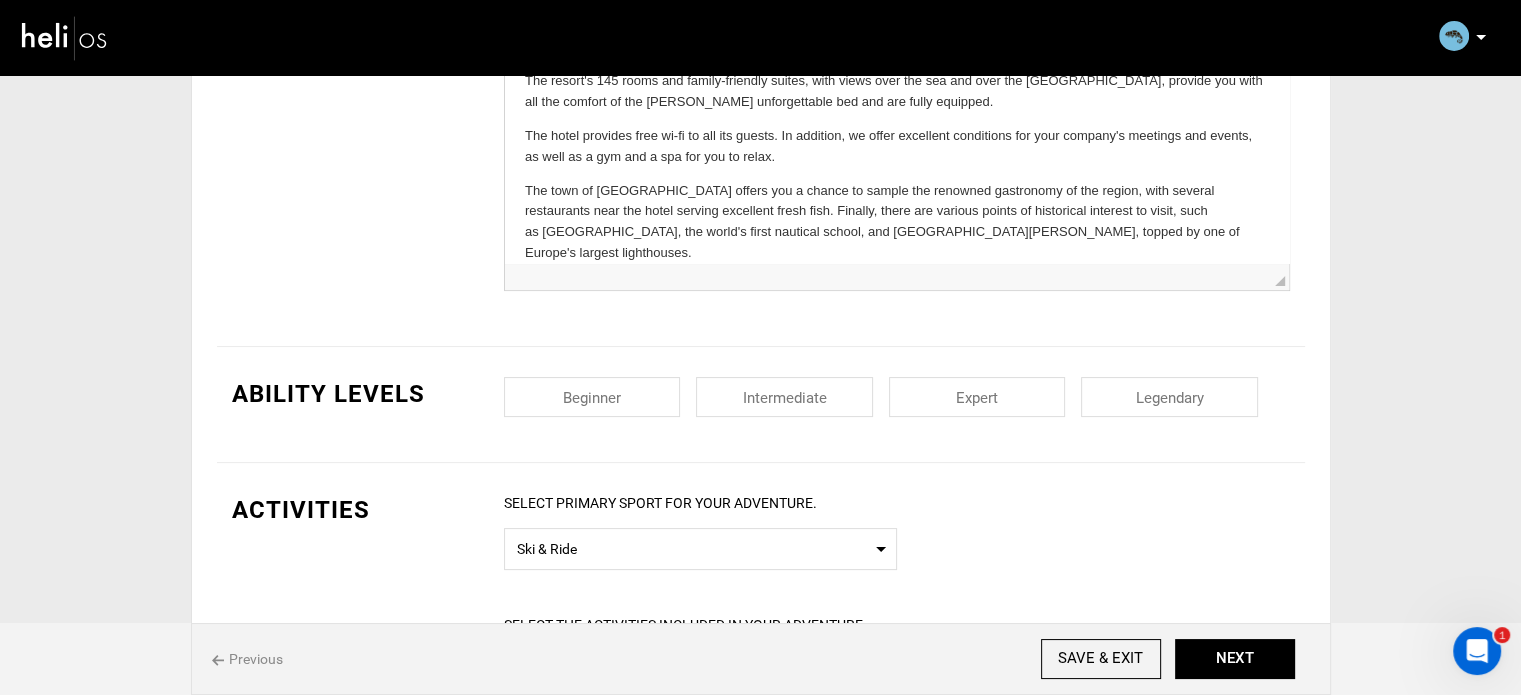 click at bounding box center (592, 397) 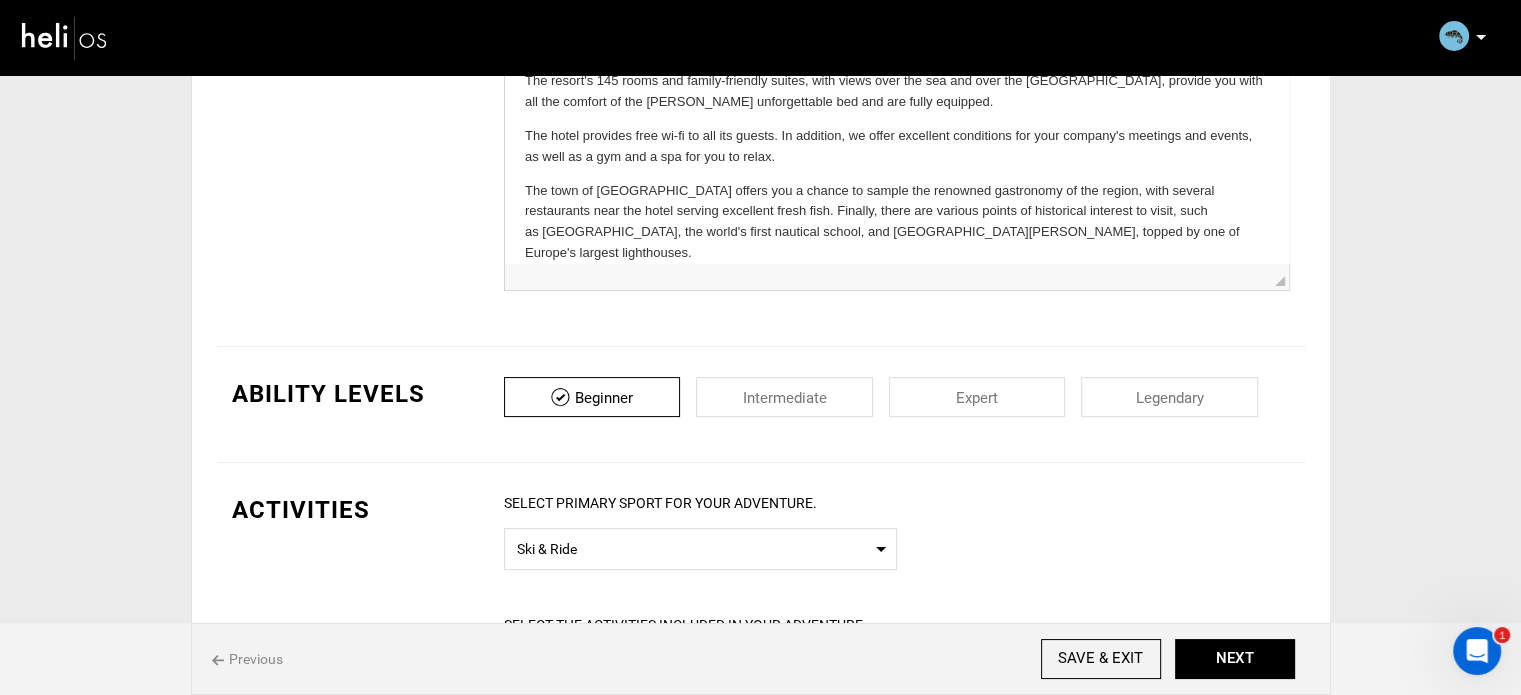 click at bounding box center (784, 397) 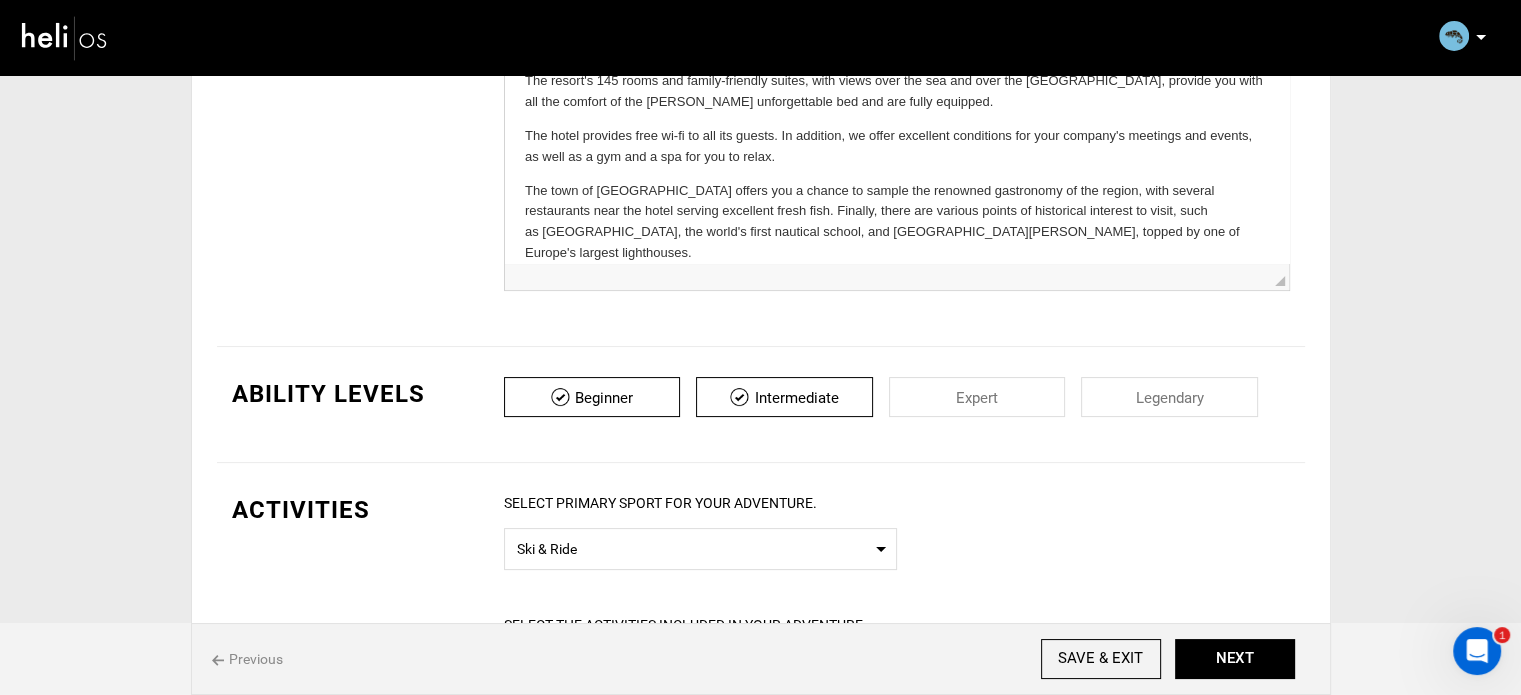 drag, startPoint x: 1085, startPoint y: 402, endPoint x: 1145, endPoint y: 400, distance: 60.033325 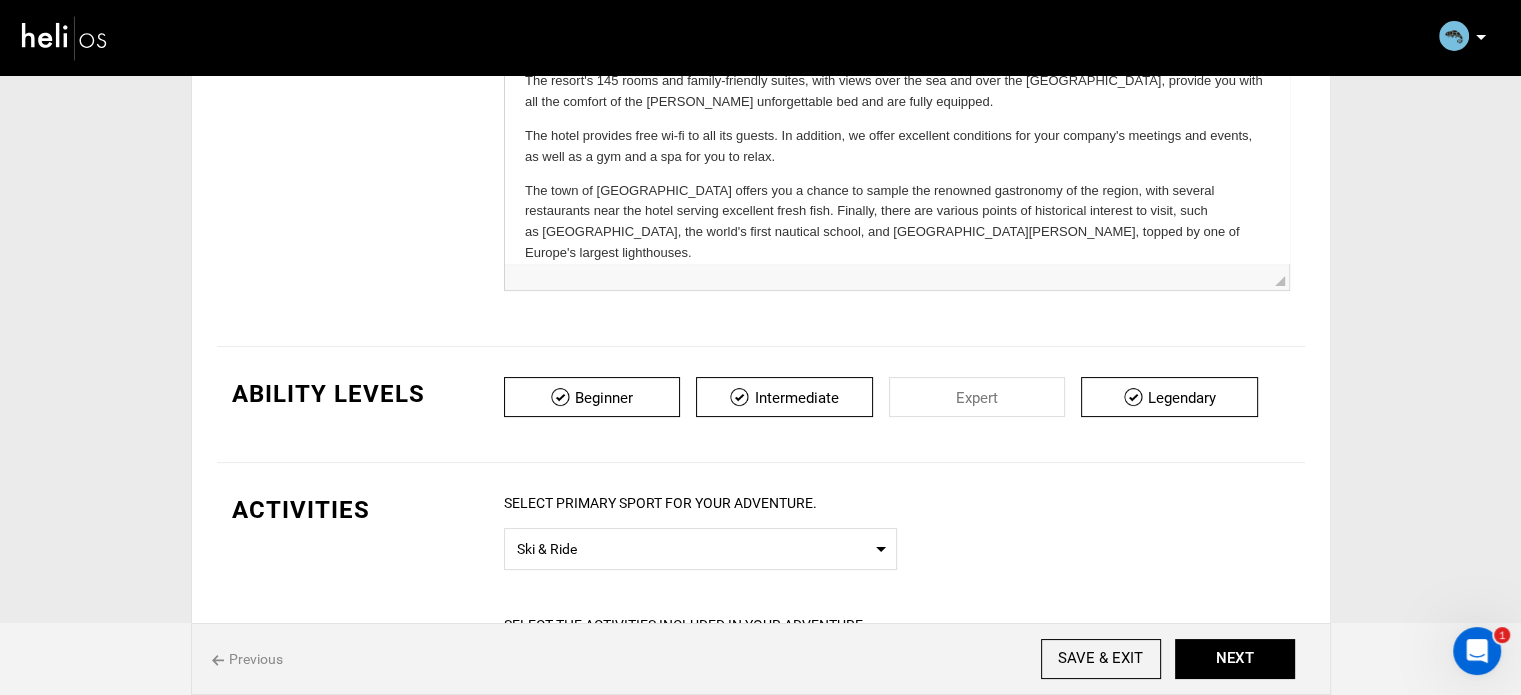 click at bounding box center (977, 397) 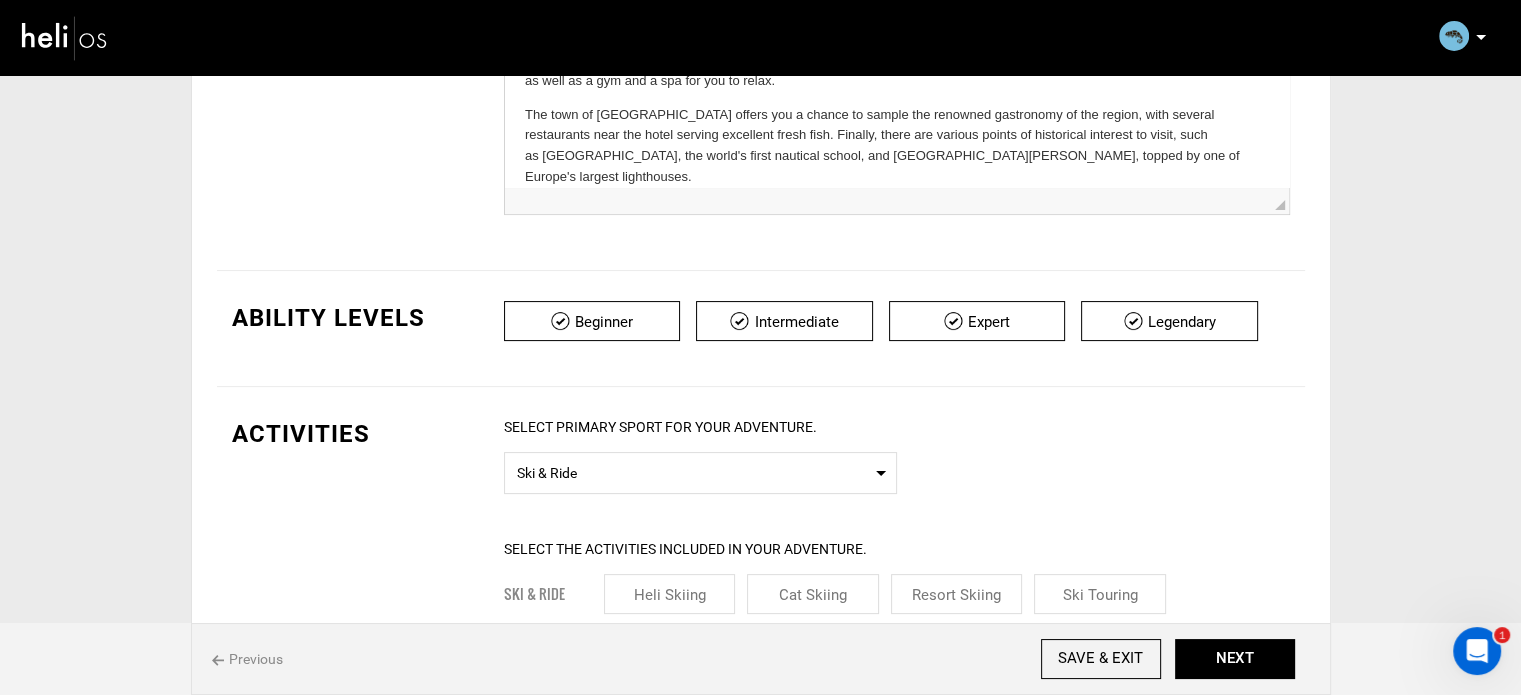 scroll, scrollTop: 600, scrollLeft: 0, axis: vertical 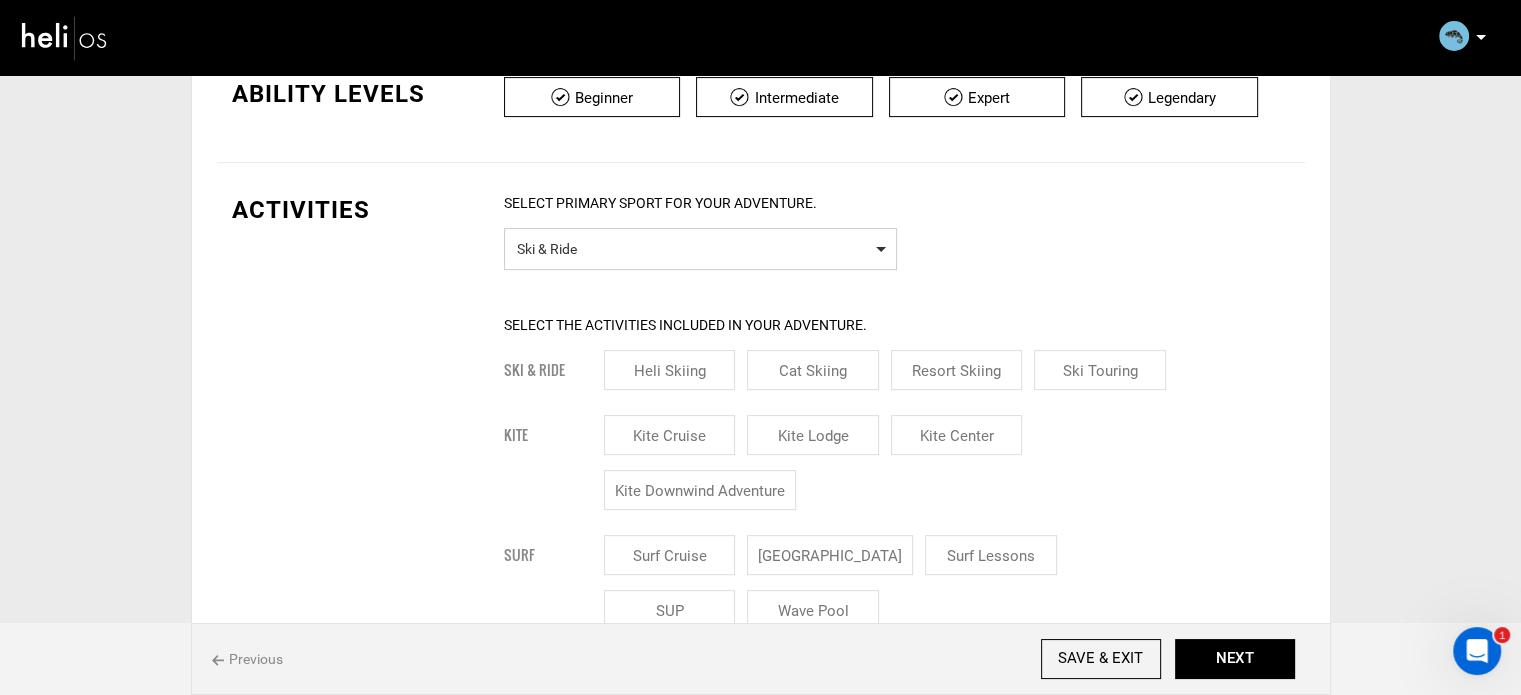 click on "Select Primary Sport   Ski & Ride" at bounding box center [700, 249] 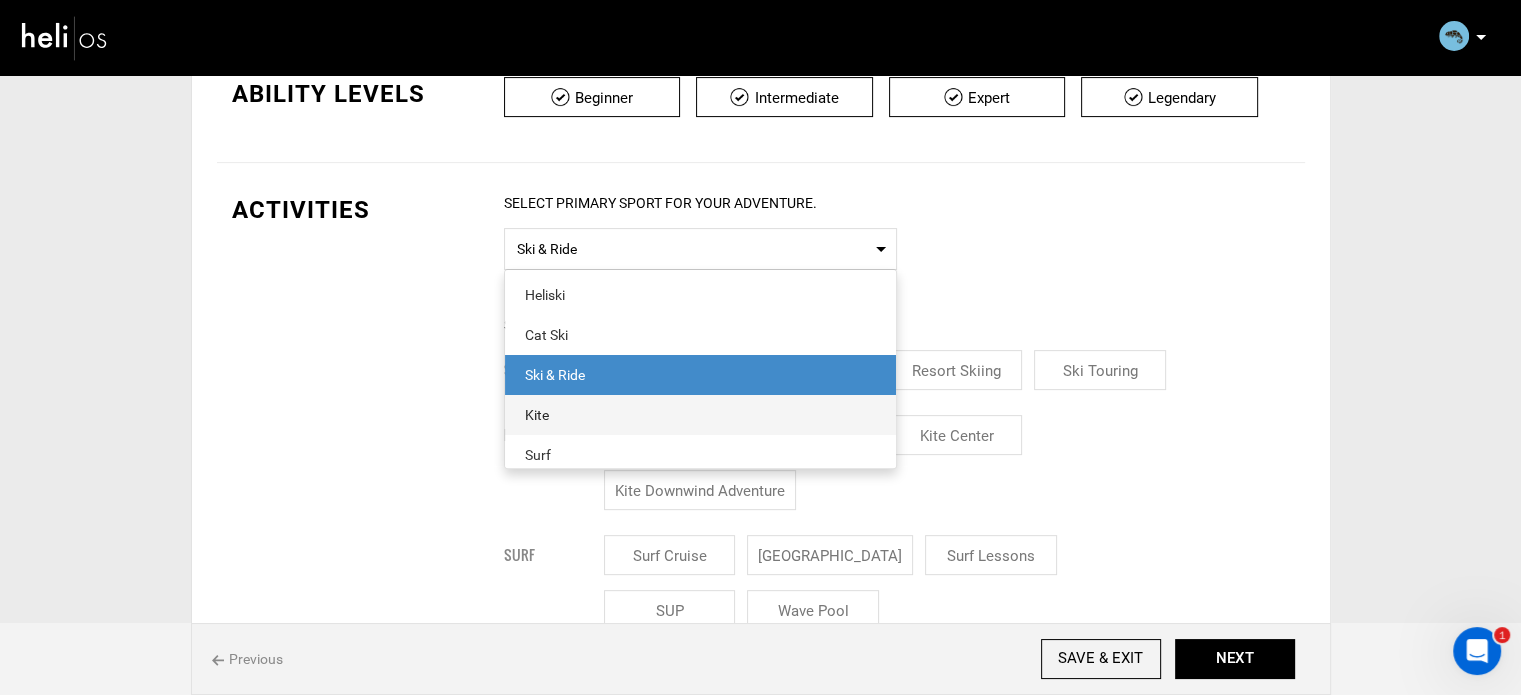 scroll, scrollTop: 100, scrollLeft: 0, axis: vertical 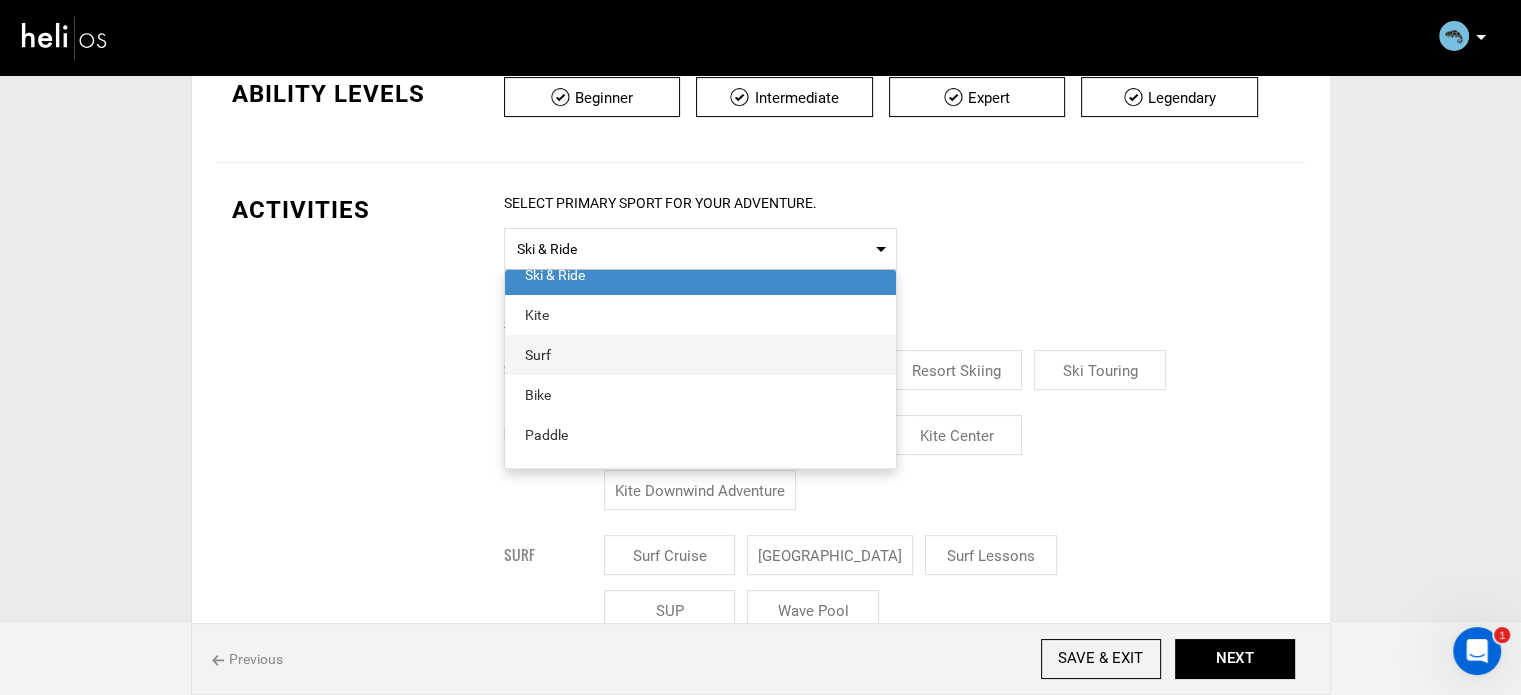 click on "Surf" at bounding box center [700, 355] 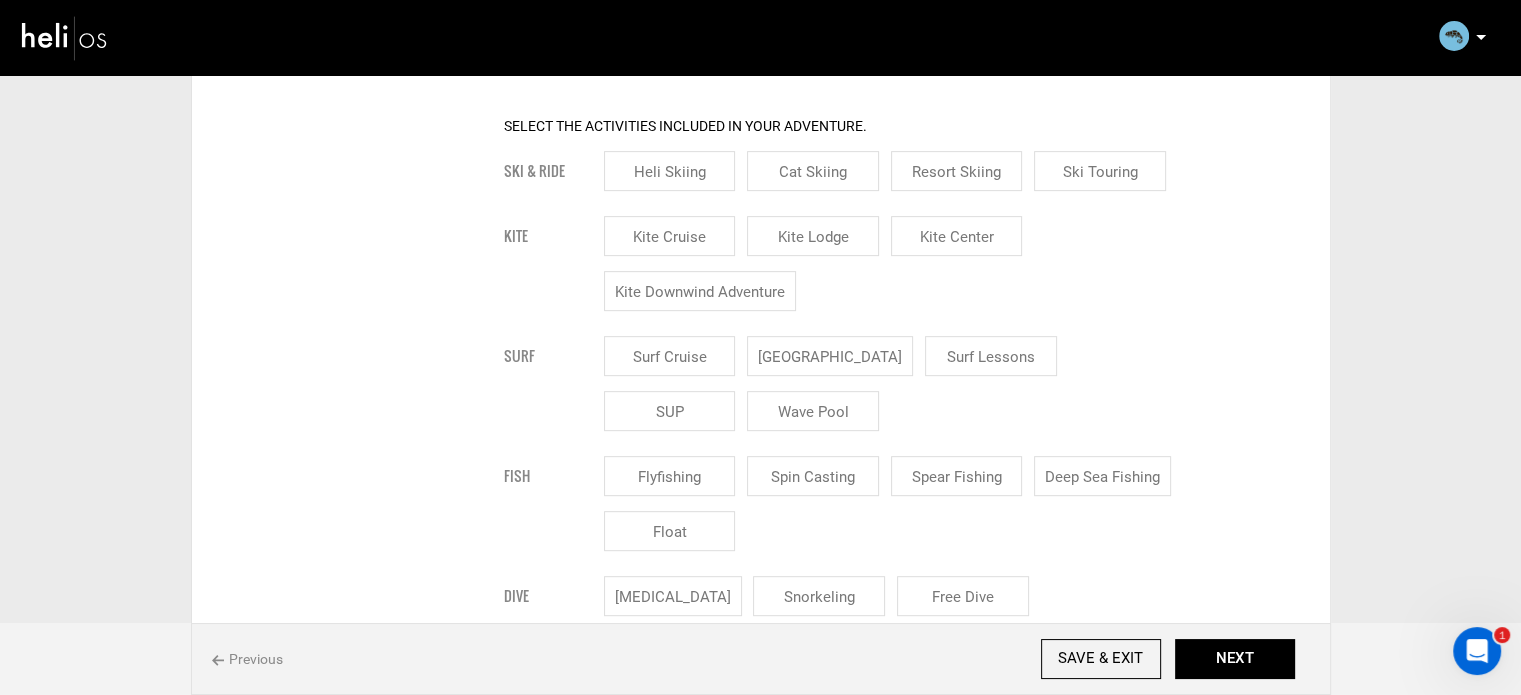 scroll, scrollTop: 900, scrollLeft: 0, axis: vertical 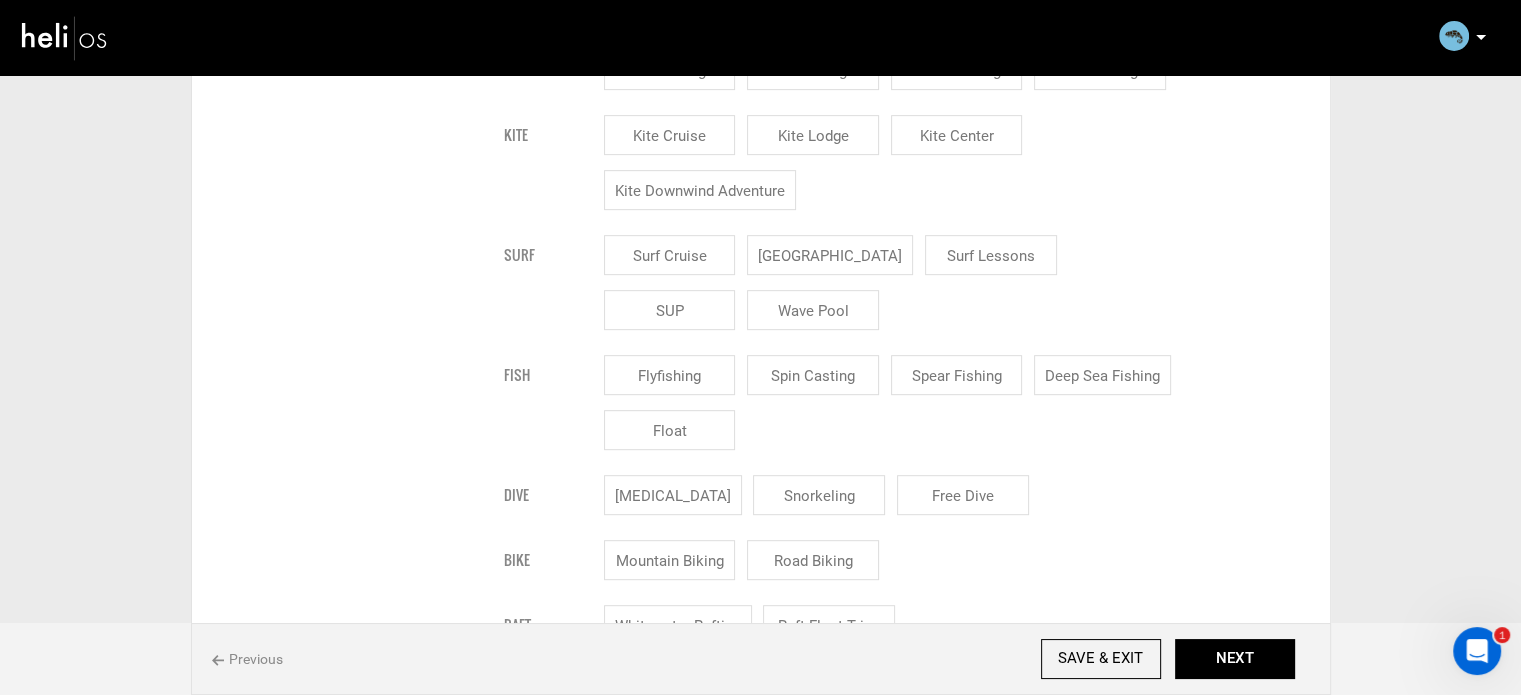 click on "[GEOGRAPHIC_DATA]" at bounding box center (830, 255) 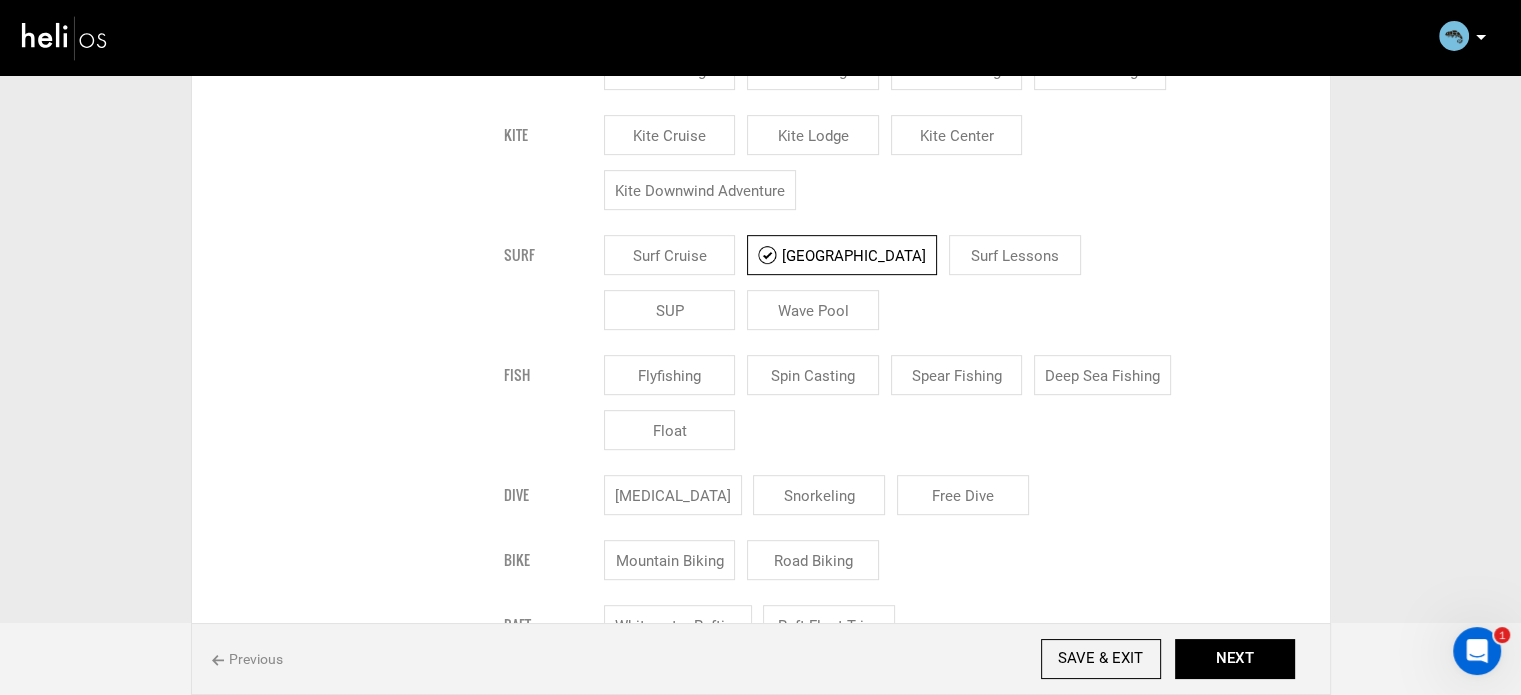 click on "Surf Lessons" at bounding box center [1015, 255] 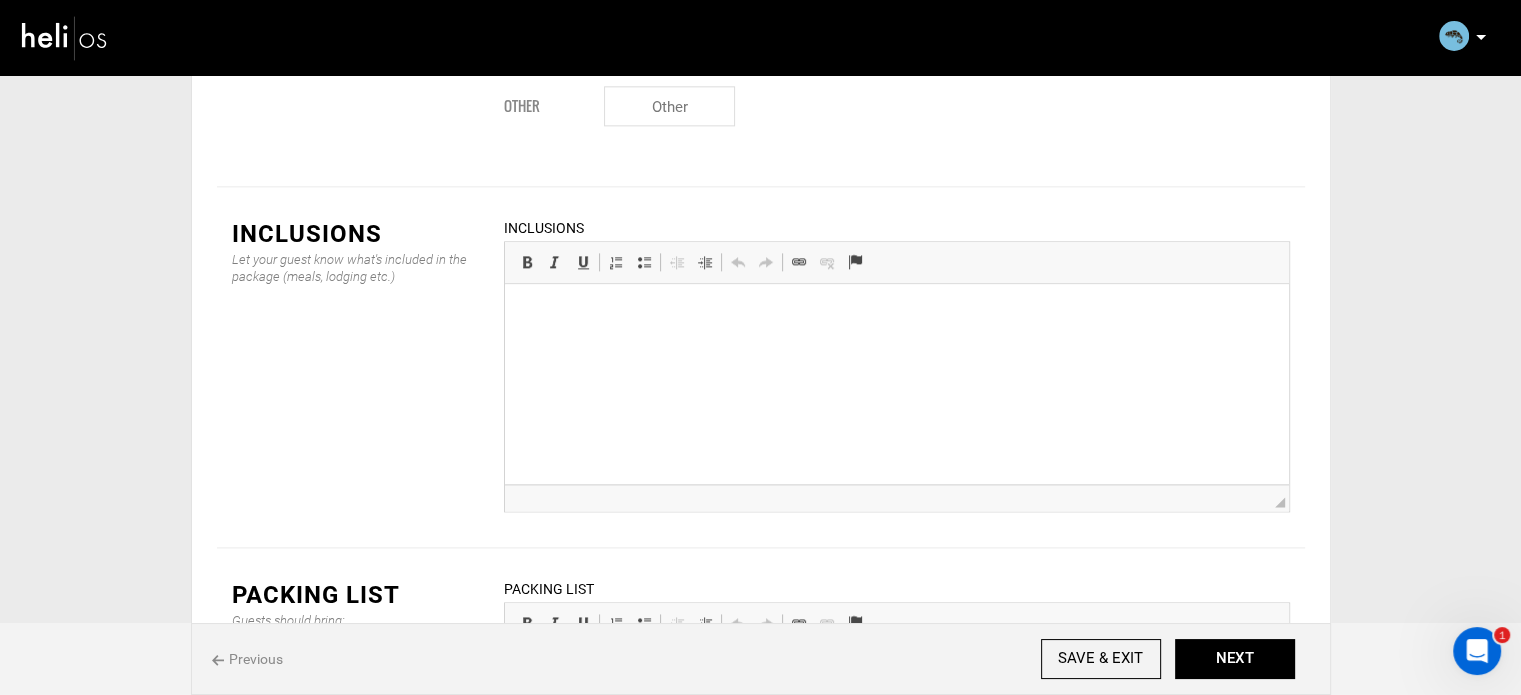 scroll, scrollTop: 2400, scrollLeft: 0, axis: vertical 